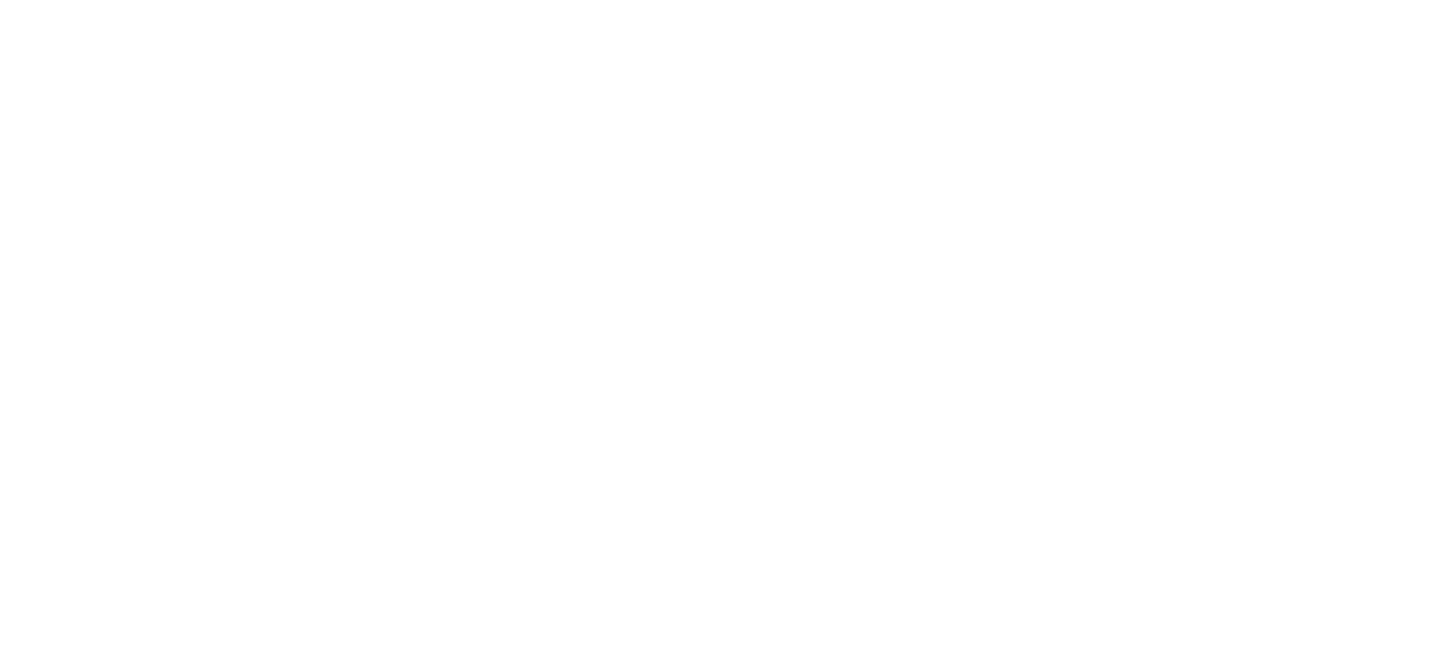 scroll, scrollTop: 0, scrollLeft: 0, axis: both 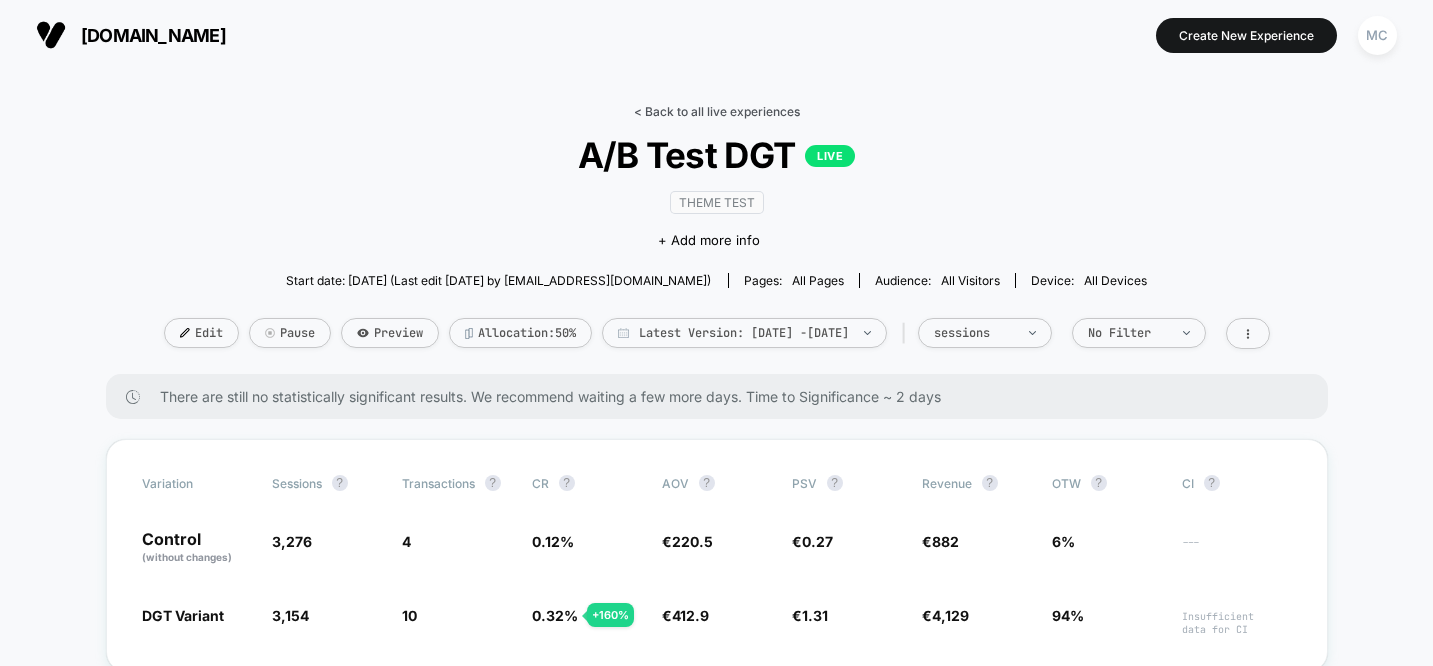 click on "< Back to all live experiences" at bounding box center [717, 111] 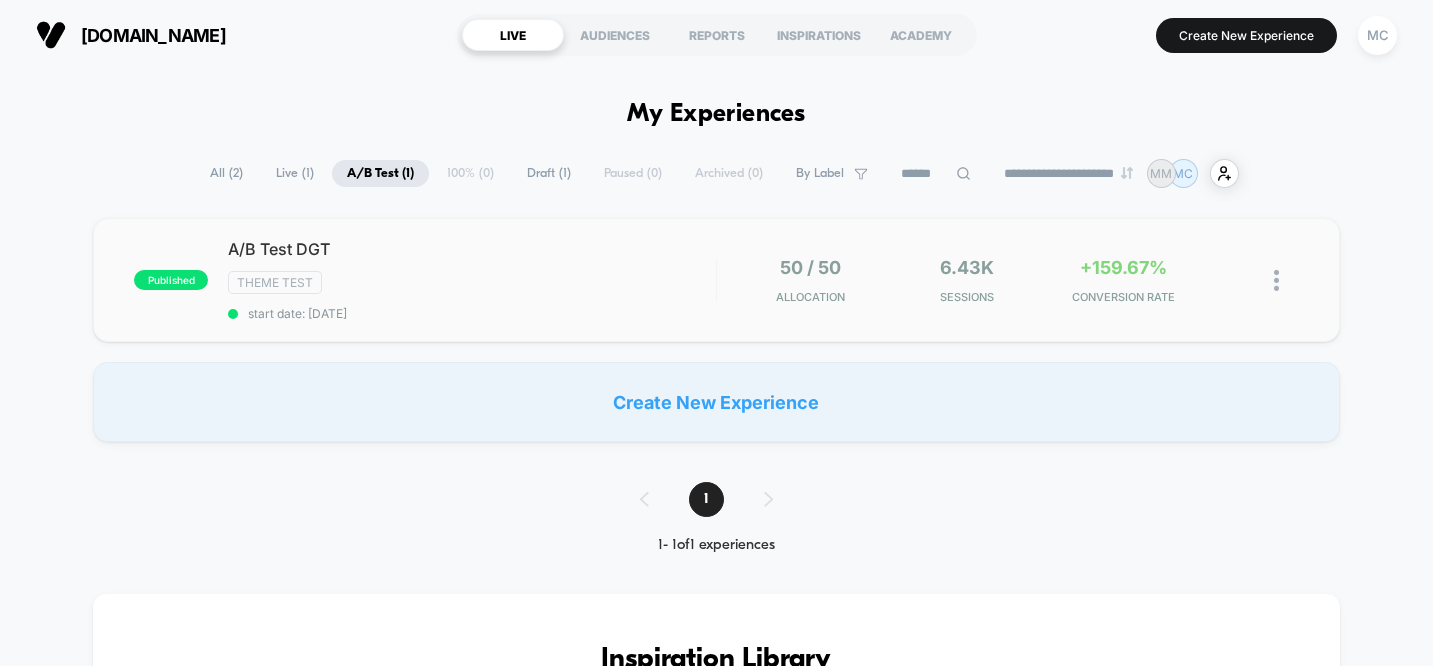 click at bounding box center (1276, 280) 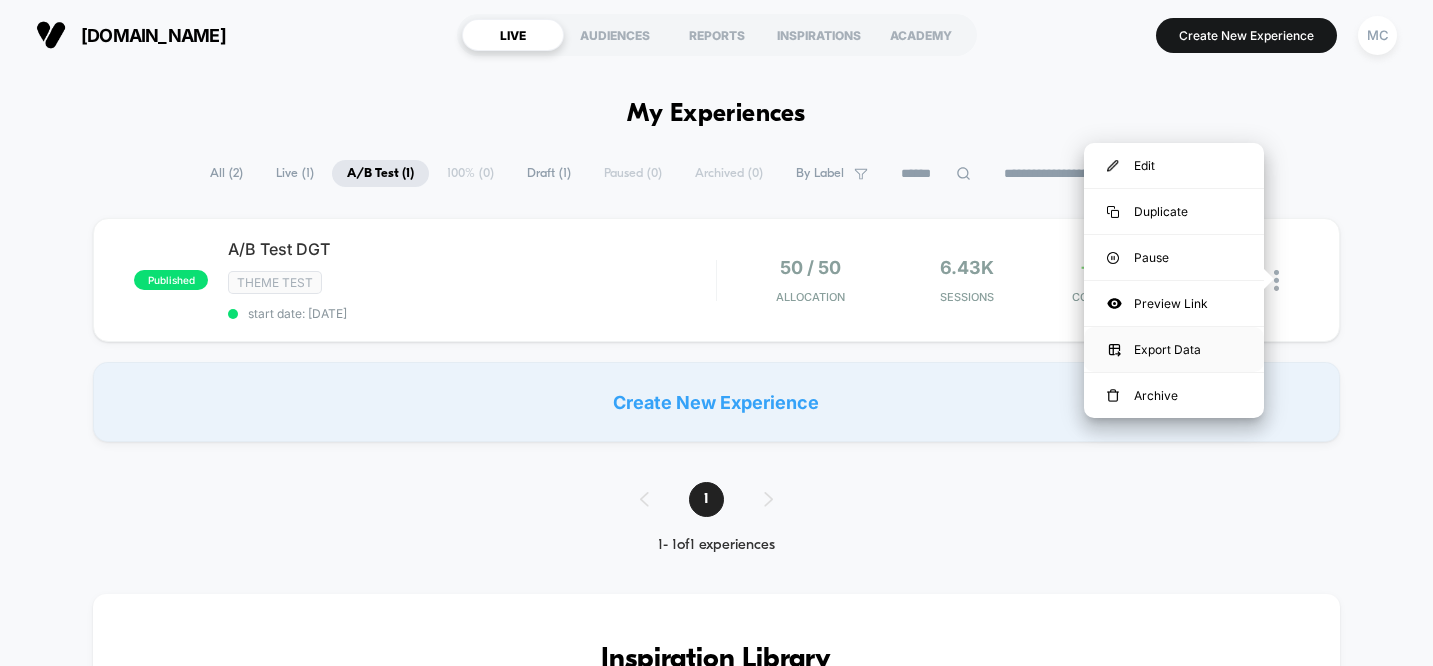 click on "Export Data" at bounding box center (1174, 349) 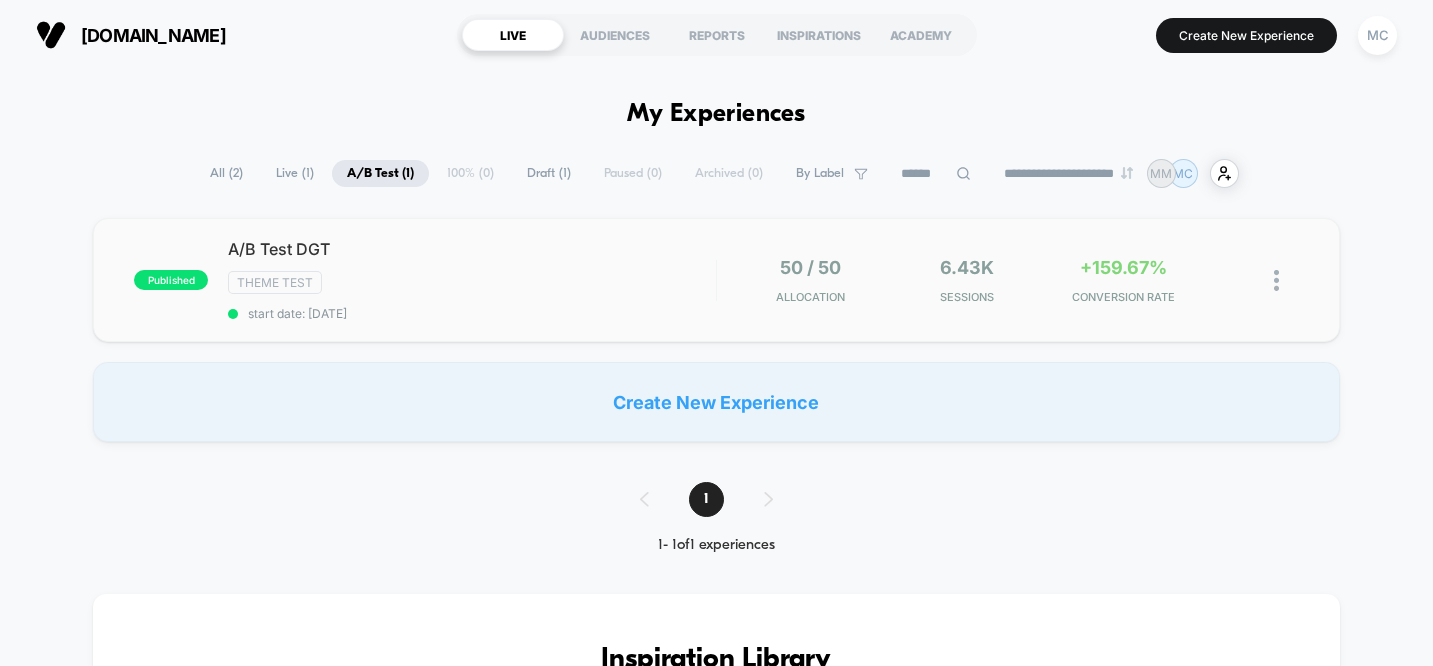 click at bounding box center [1276, 280] 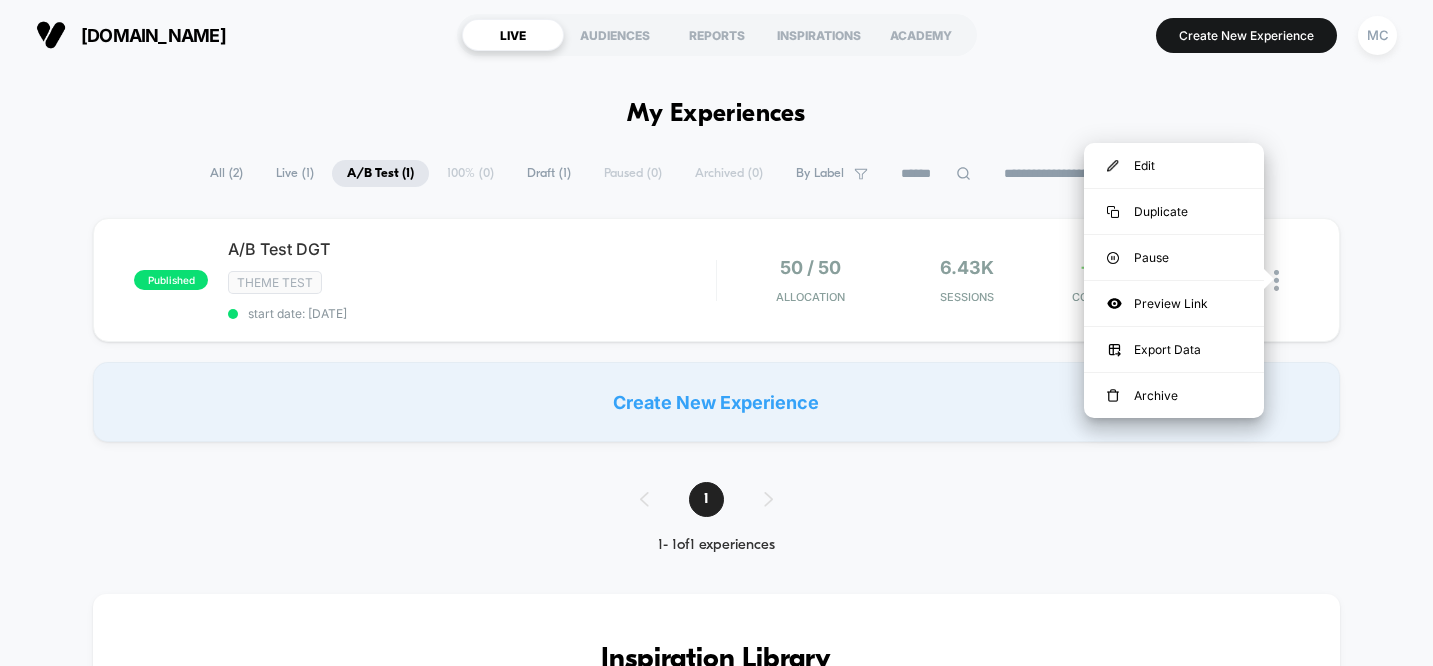 click on "**********" at bounding box center [716, 1151] 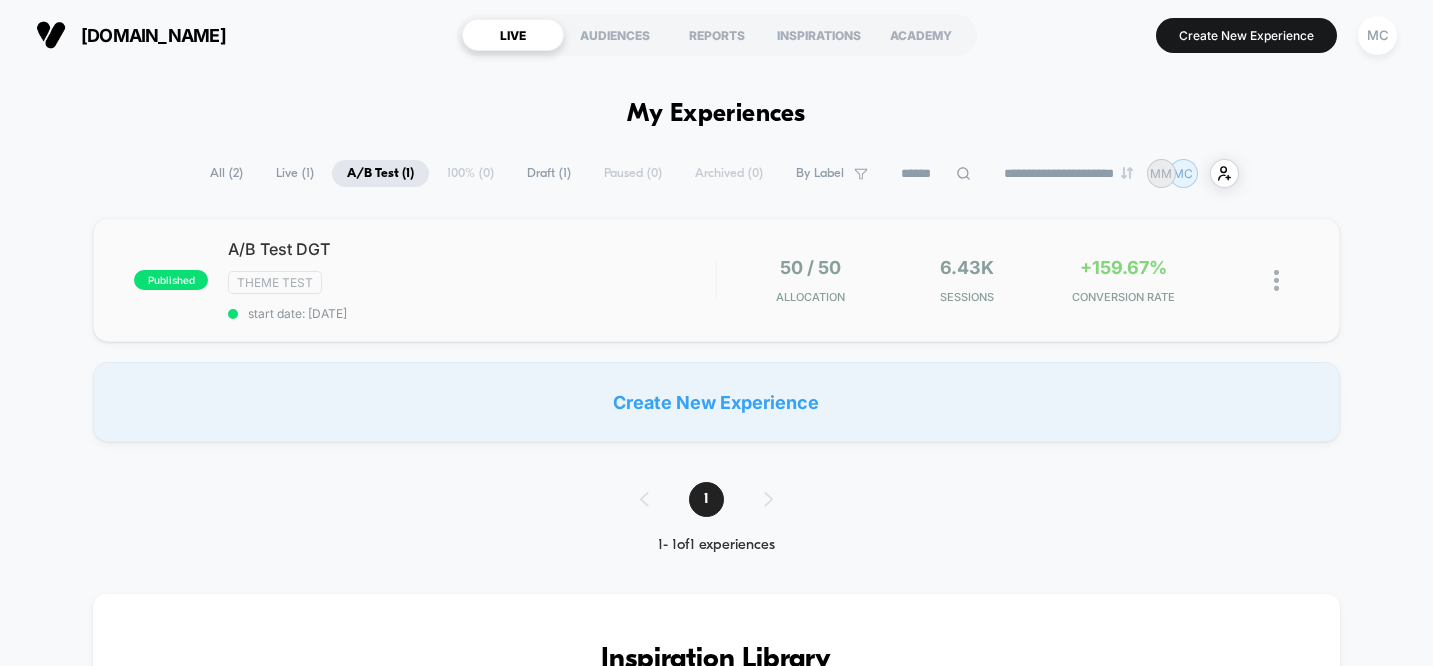 click on "published A/B Test DGT Theme Test start date: 07/07/2025 50 / 50 Allocation 6.43k Sessions +159.67% CONVERSION RATE" at bounding box center [716, 280] 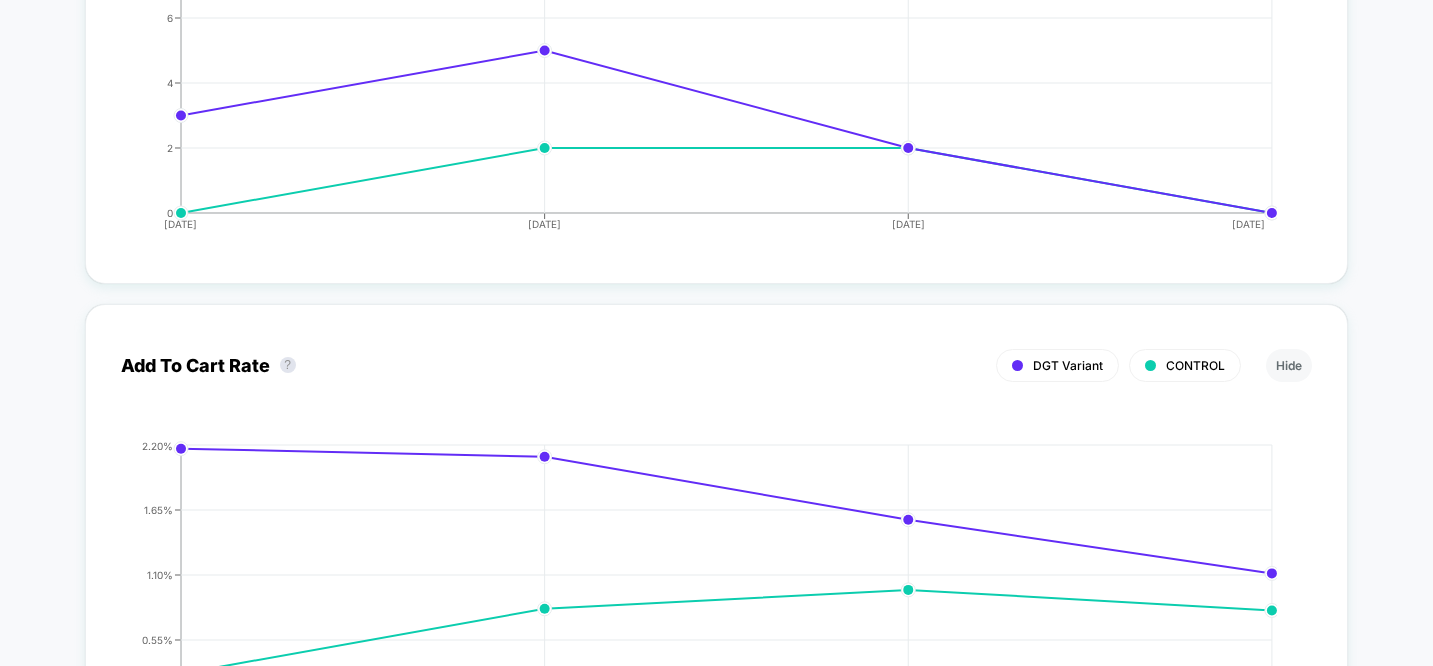 scroll, scrollTop: 2238, scrollLeft: 0, axis: vertical 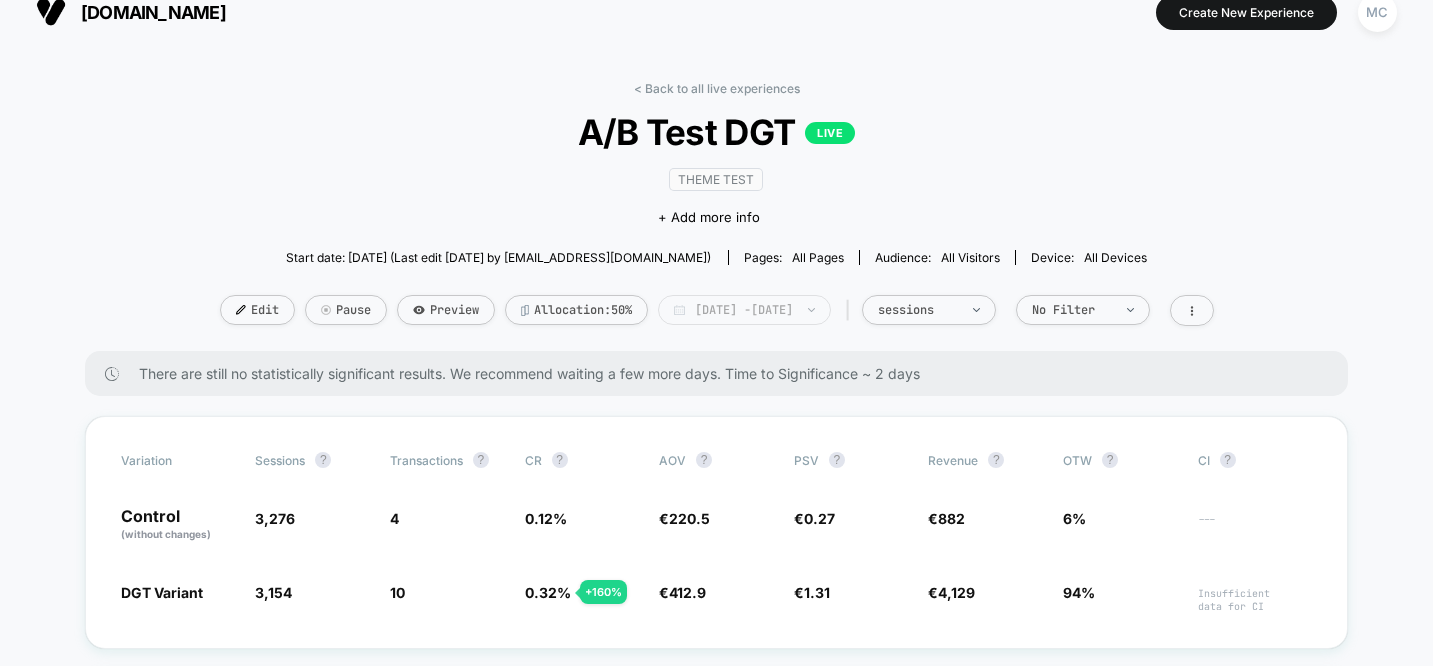 click on "Jul 7, 2025    -    Jul 10, 2025" at bounding box center [744, 310] 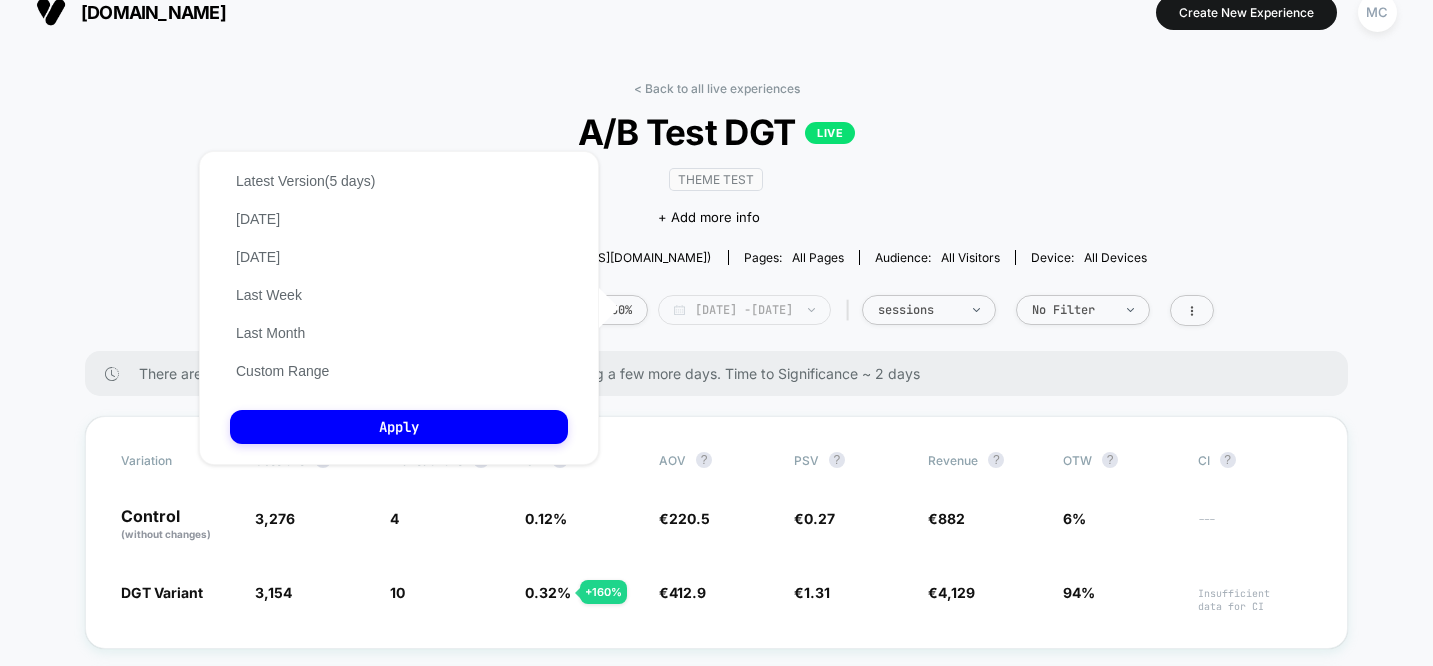 click on "Jul 7, 2025    -    Jul 10, 2025" at bounding box center (744, 310) 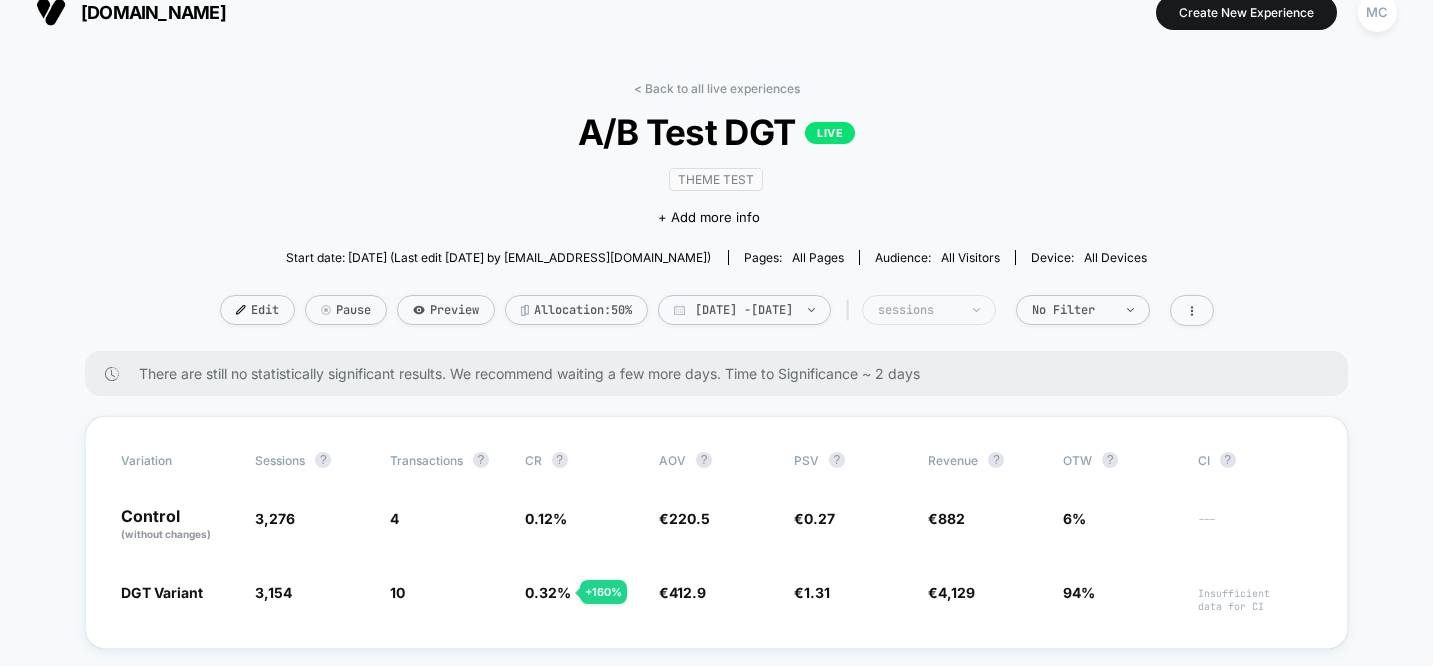 click on "sessions" at bounding box center (918, 310) 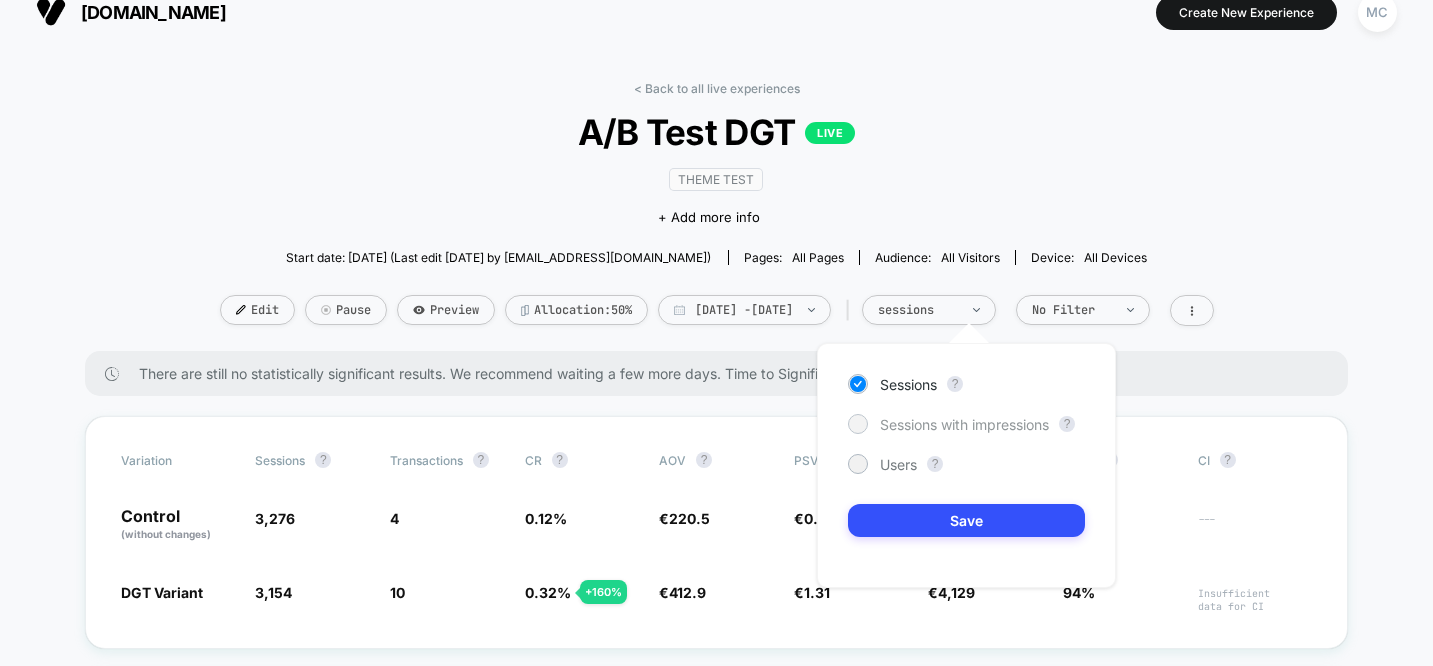 click on "Sessions with impressions" at bounding box center (964, 424) 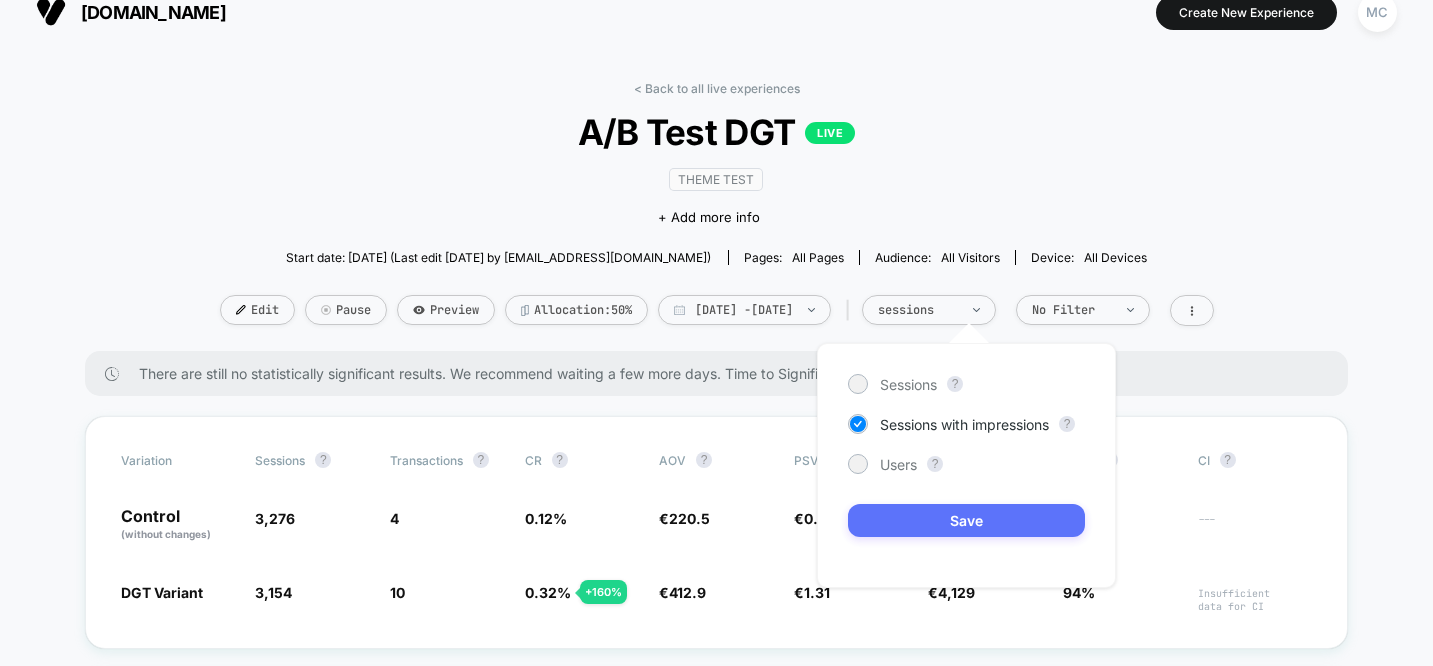 click on "Save" at bounding box center (966, 520) 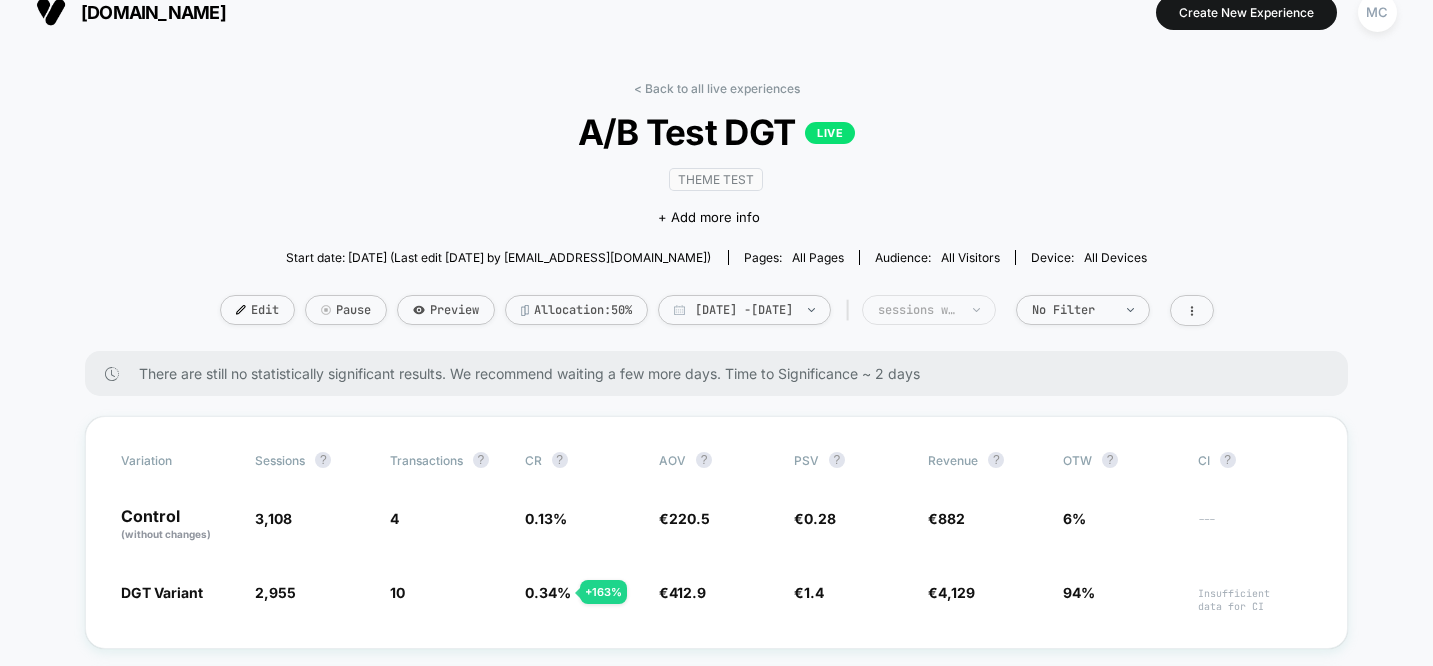 click on "sessions with impression" at bounding box center (918, 310) 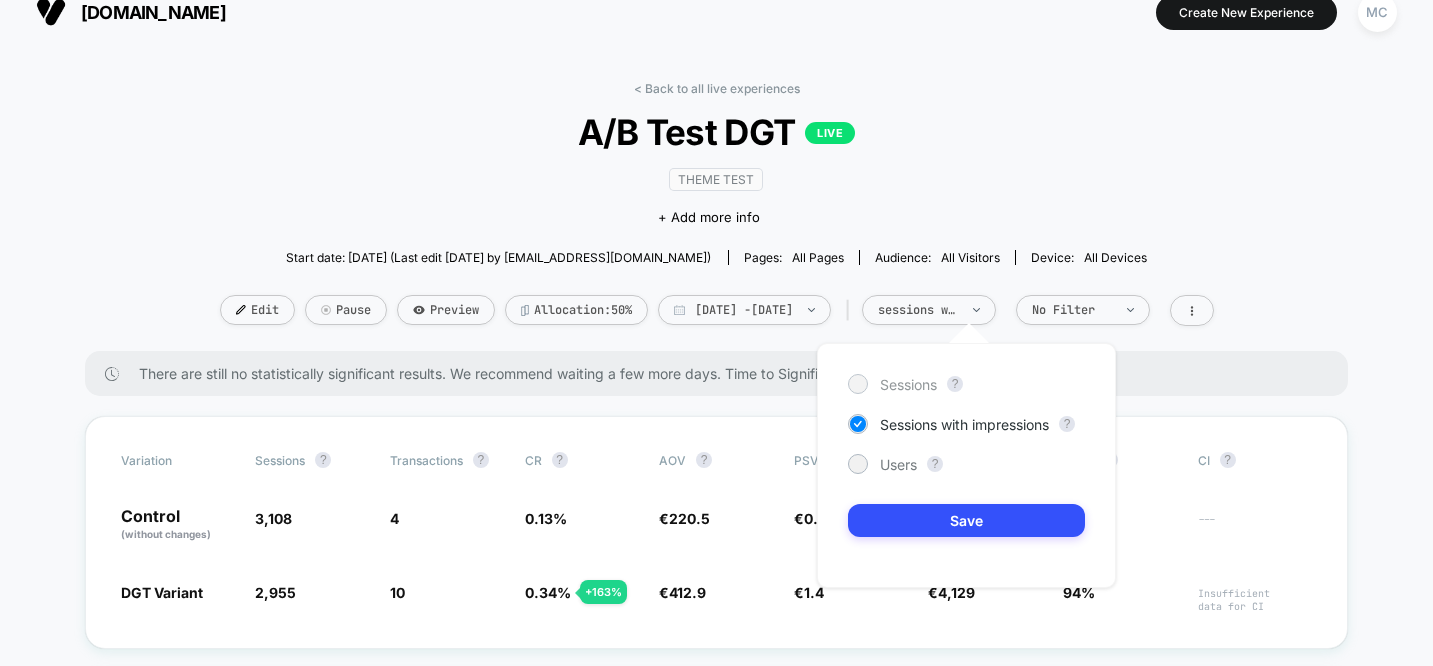 click on "Sessions" at bounding box center (908, 384) 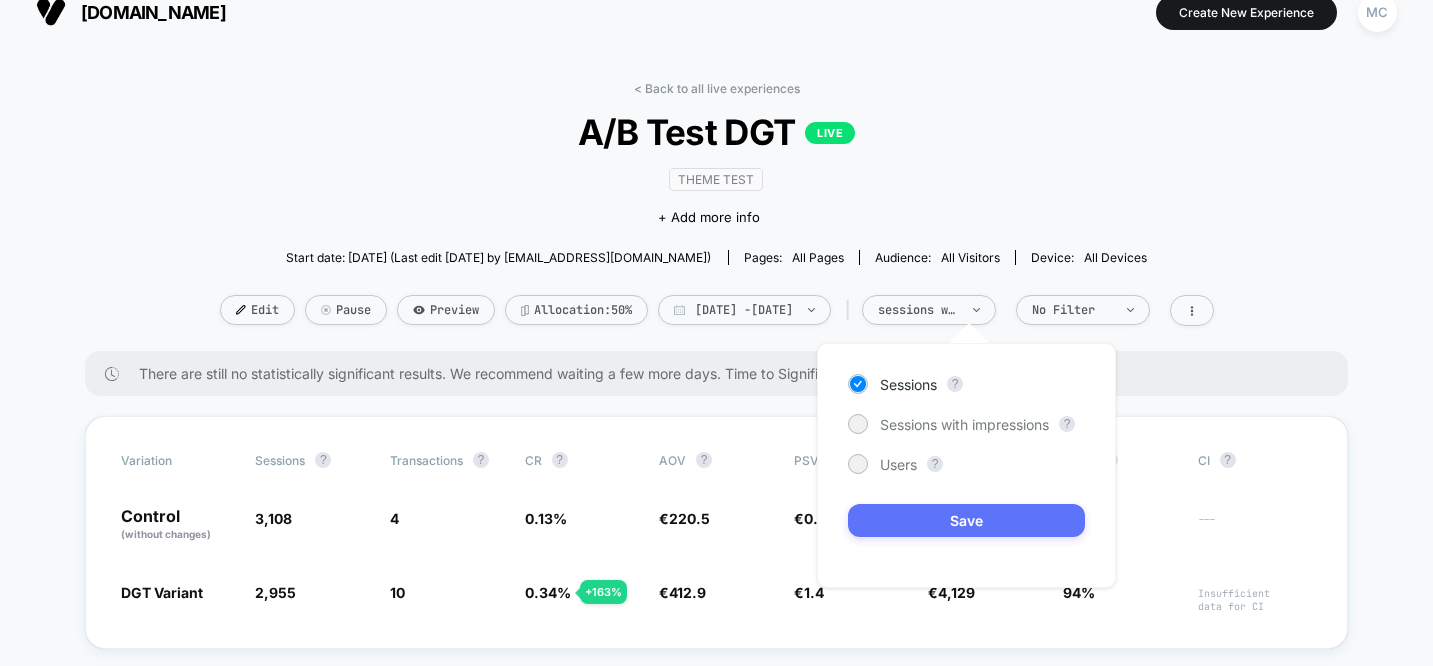 click on "Save" at bounding box center (966, 520) 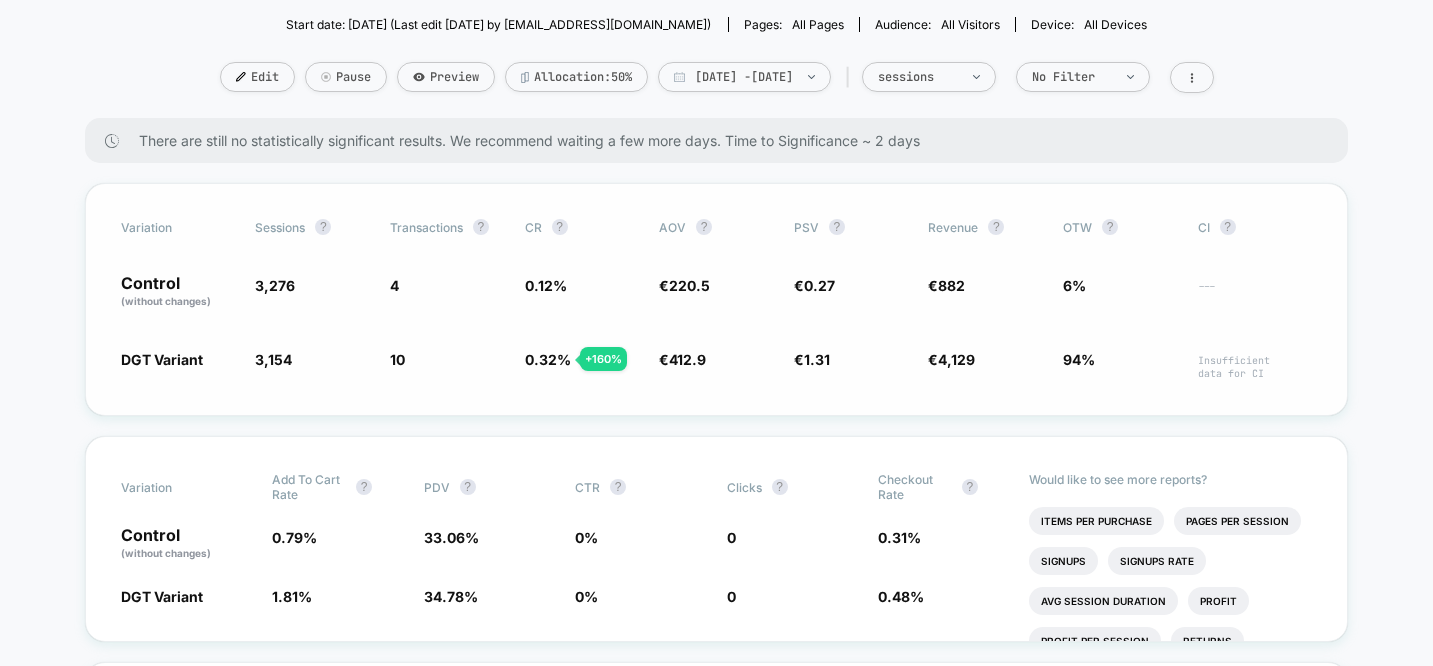 scroll, scrollTop: 267, scrollLeft: 0, axis: vertical 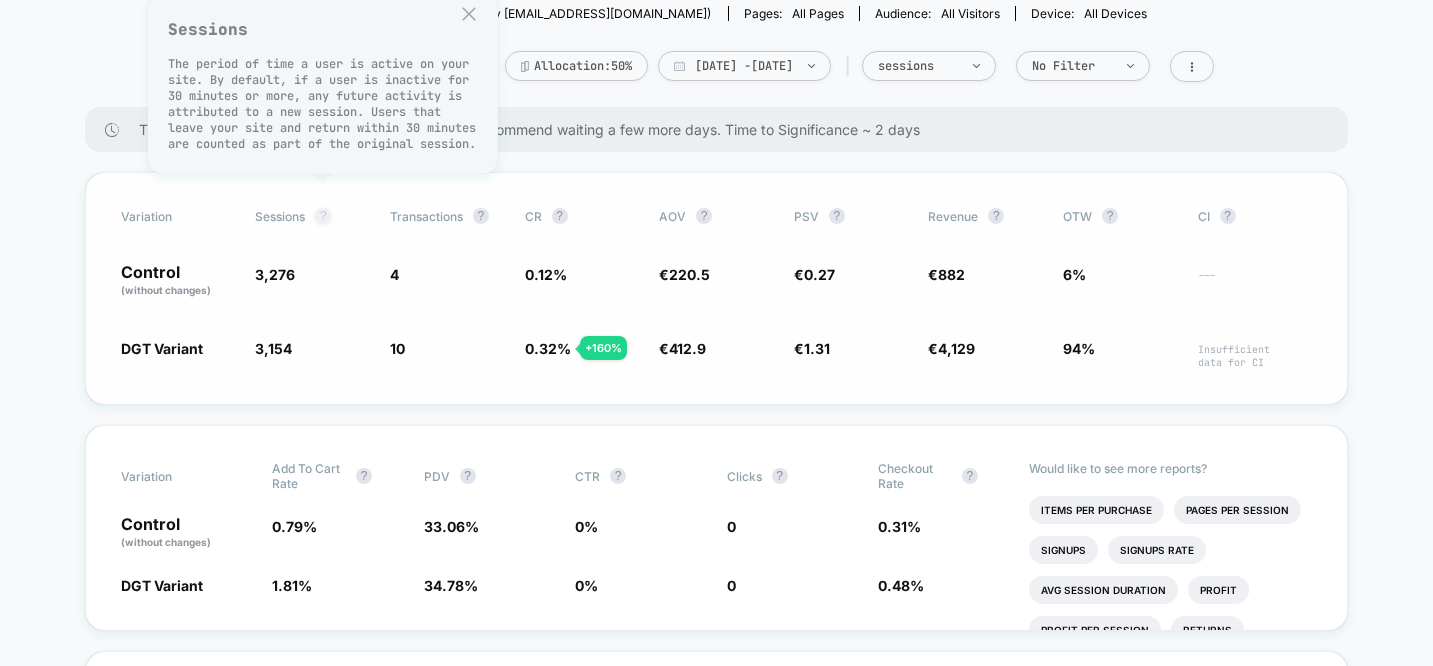click on "?" at bounding box center (323, 216) 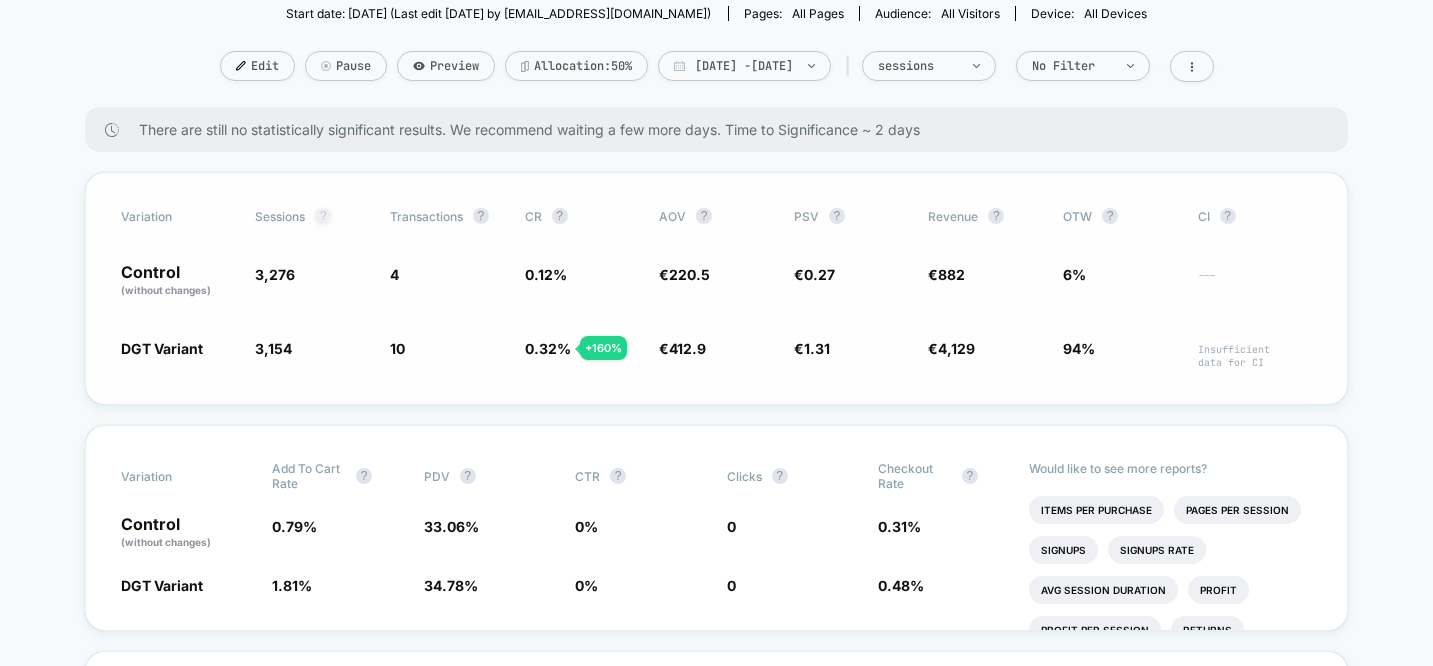 click on "?" at bounding box center [323, 216] 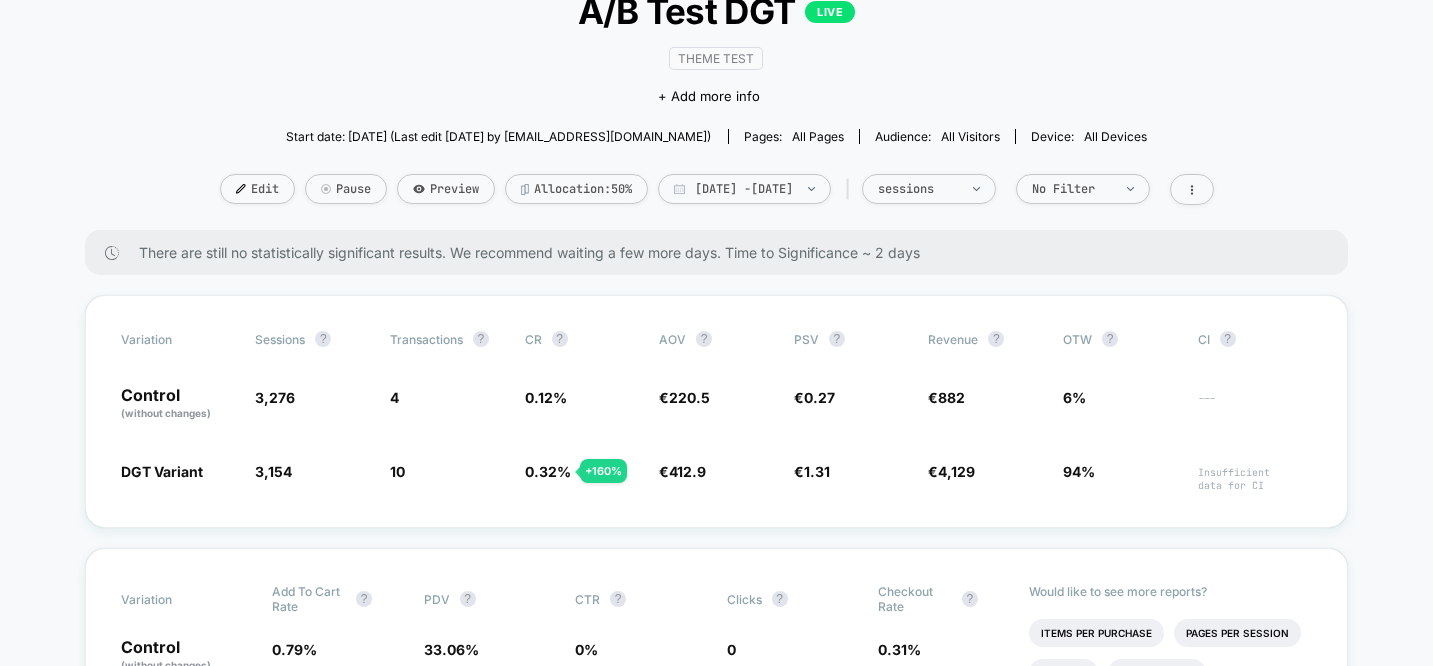scroll, scrollTop: 164, scrollLeft: 0, axis: vertical 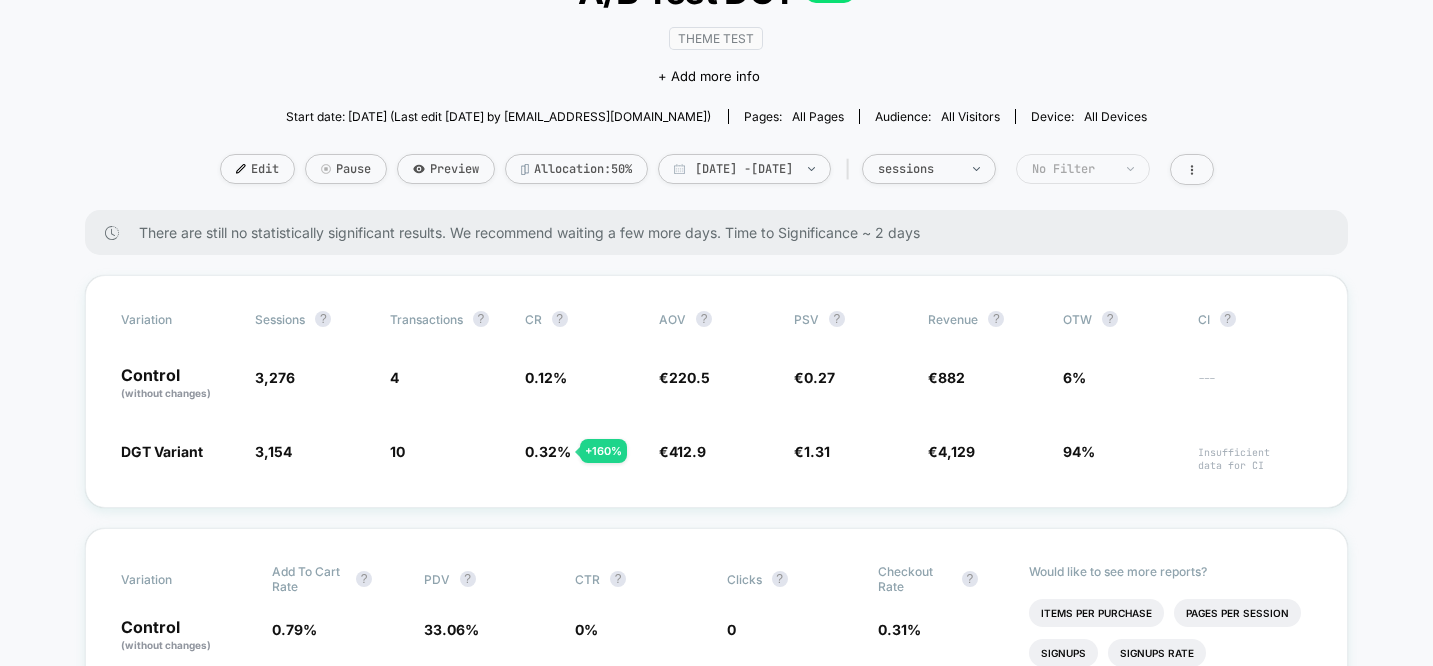 click on "No Filter" at bounding box center [1072, 169] 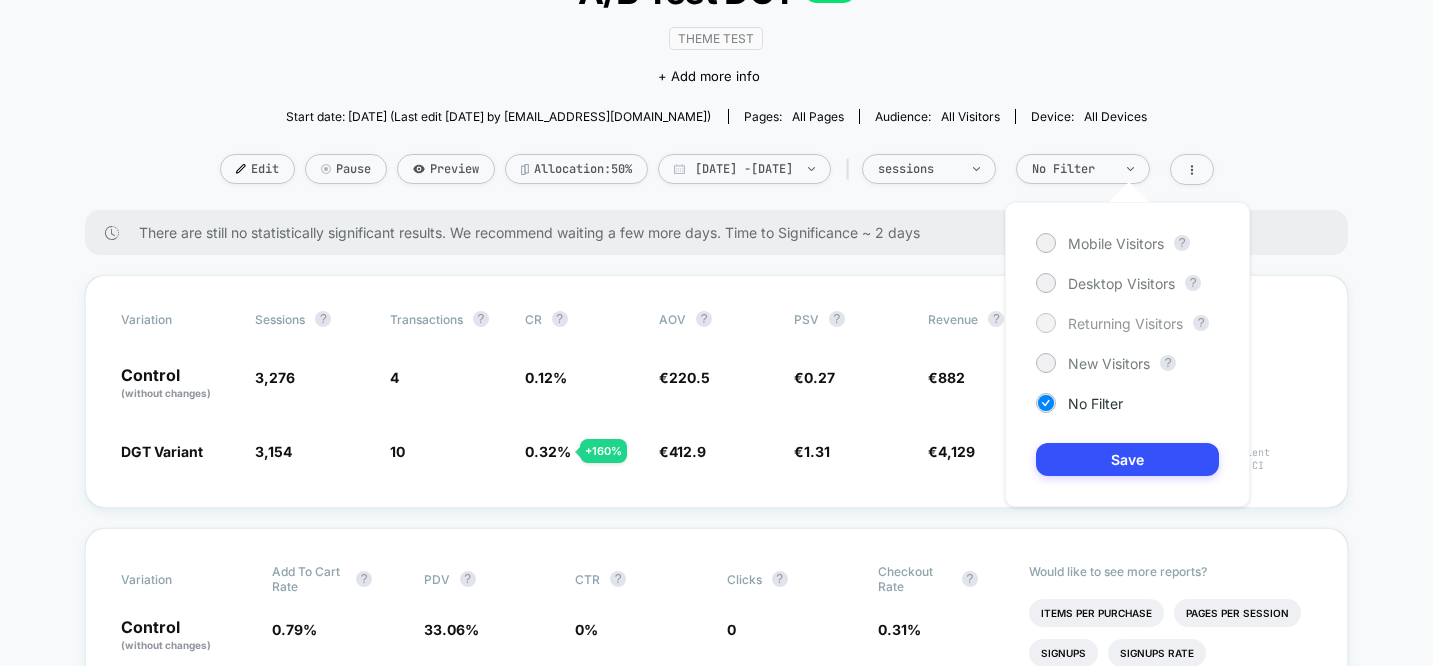 click at bounding box center [1045, 322] 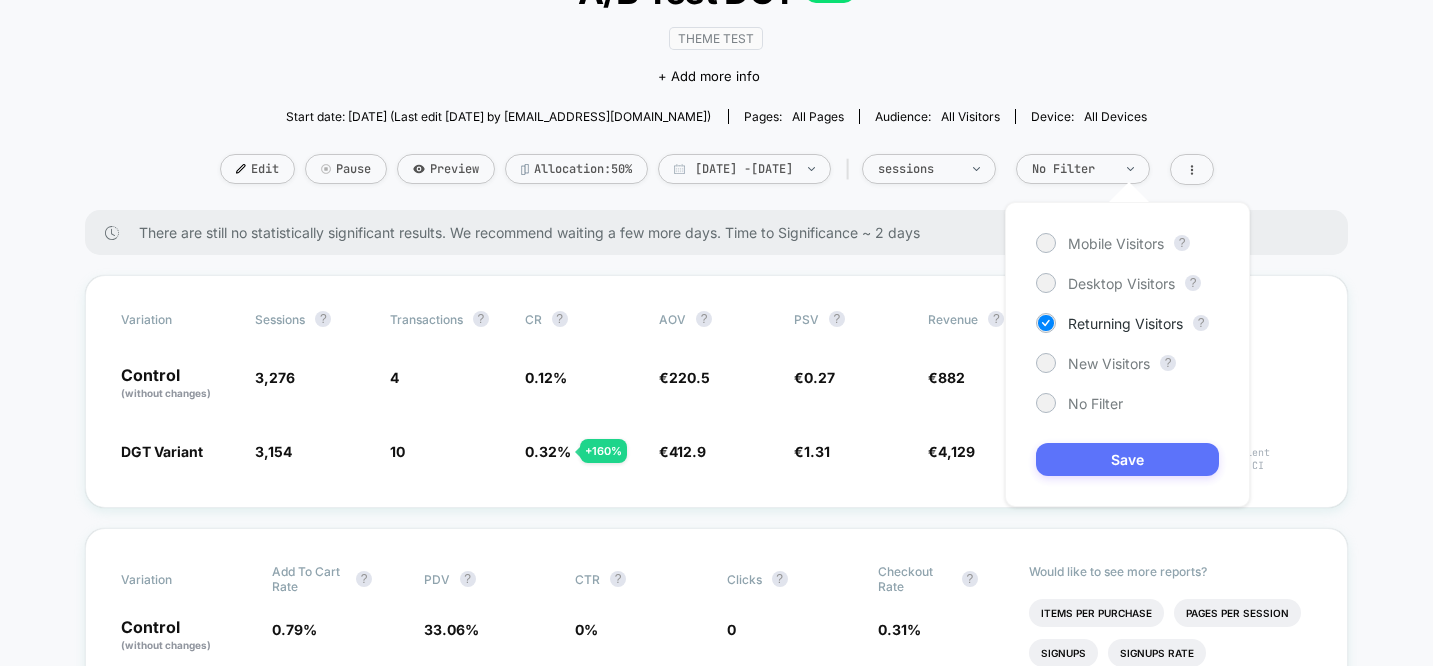 click on "Save" at bounding box center (1127, 459) 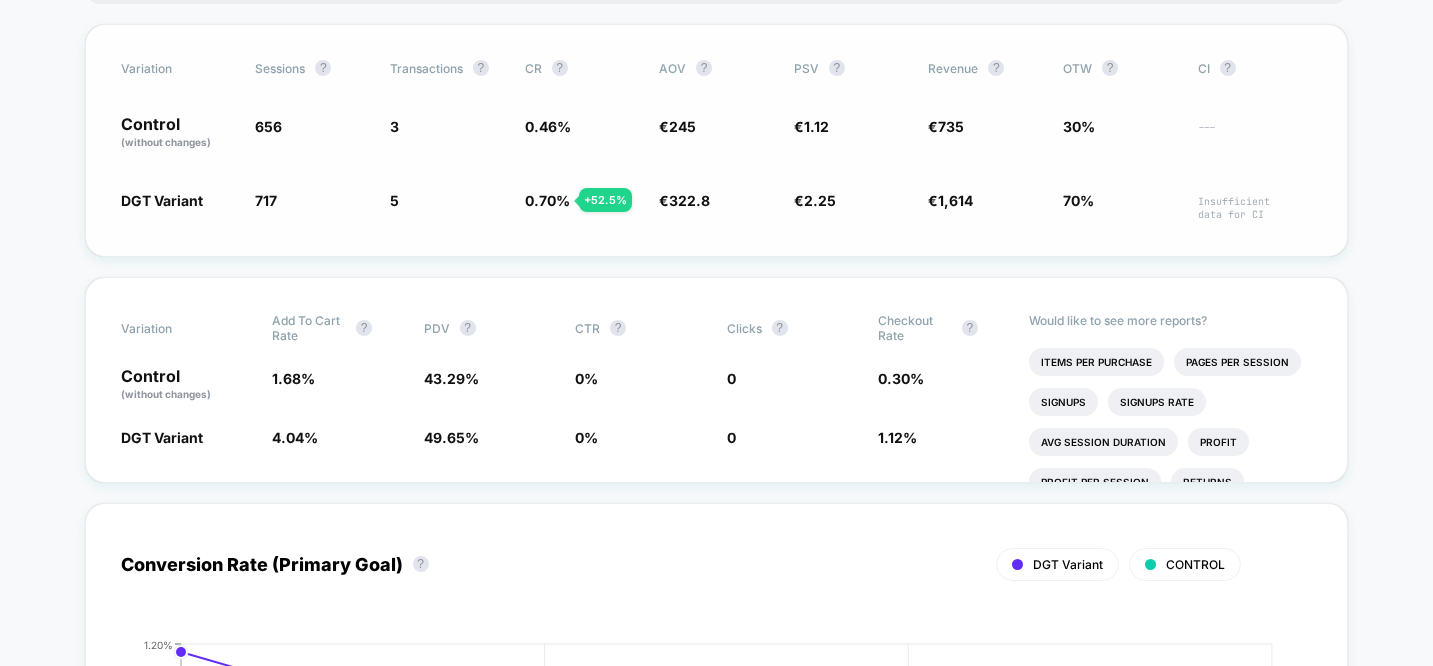 scroll, scrollTop: 418, scrollLeft: 0, axis: vertical 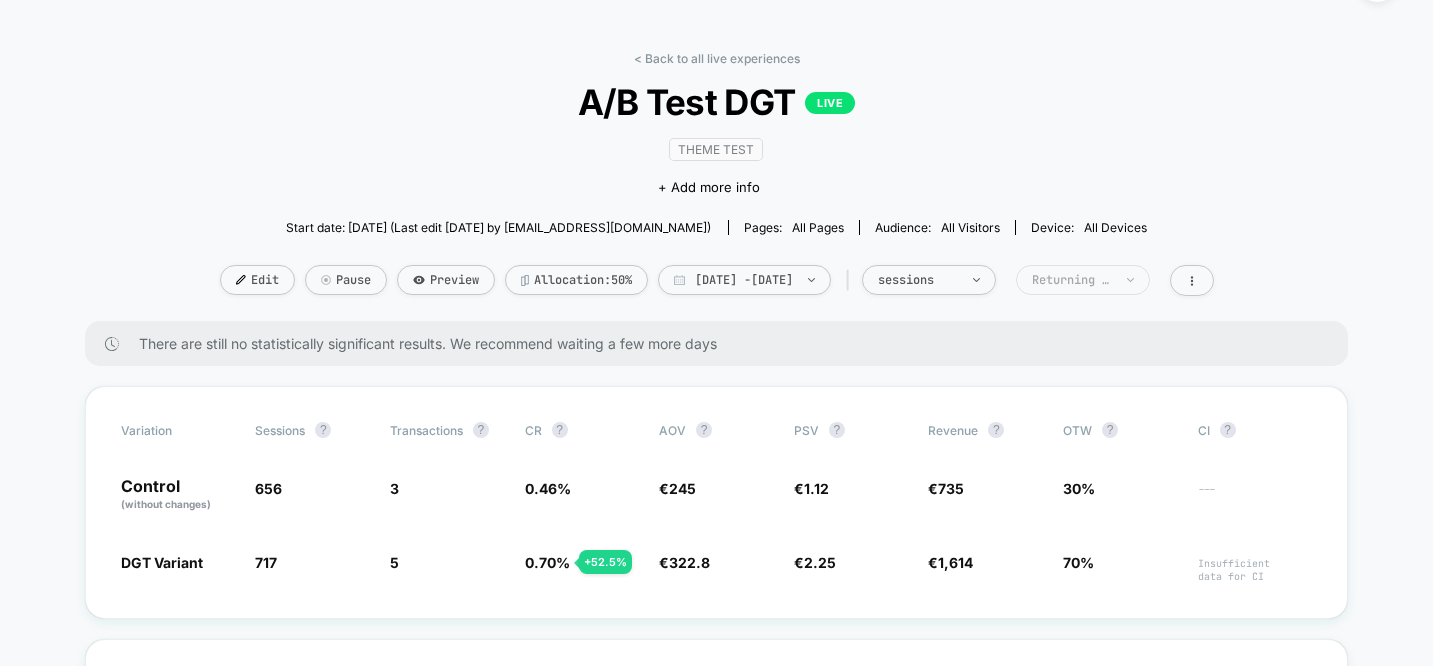 click on "Returning Visitors" at bounding box center (1072, 280) 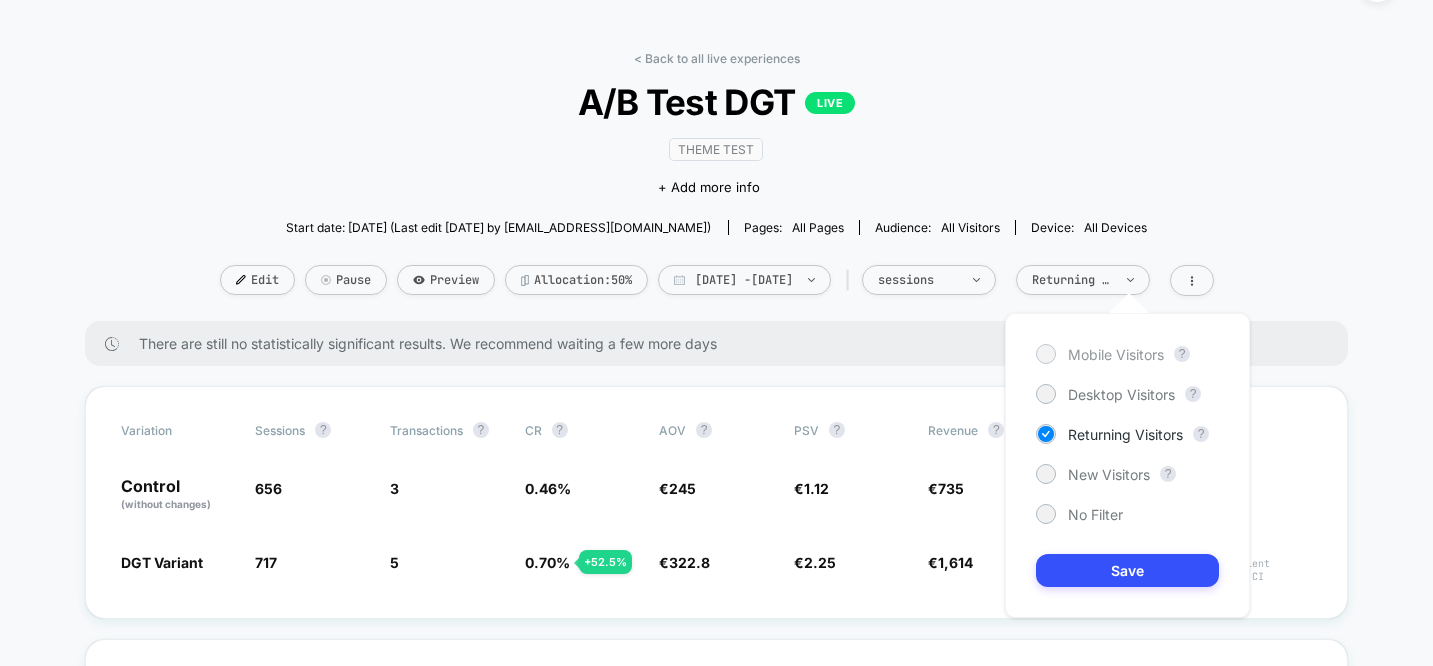 click on "Mobile Visitors" at bounding box center [1116, 354] 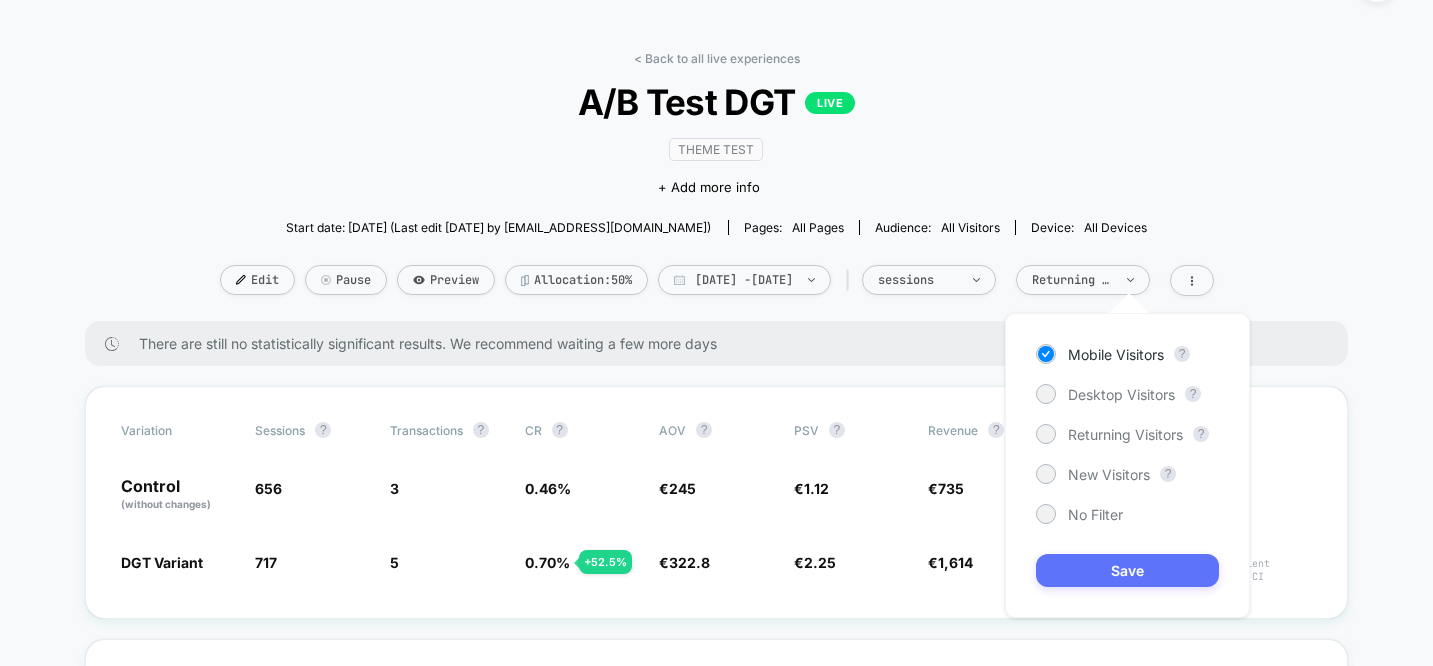 click on "Save" at bounding box center [1127, 570] 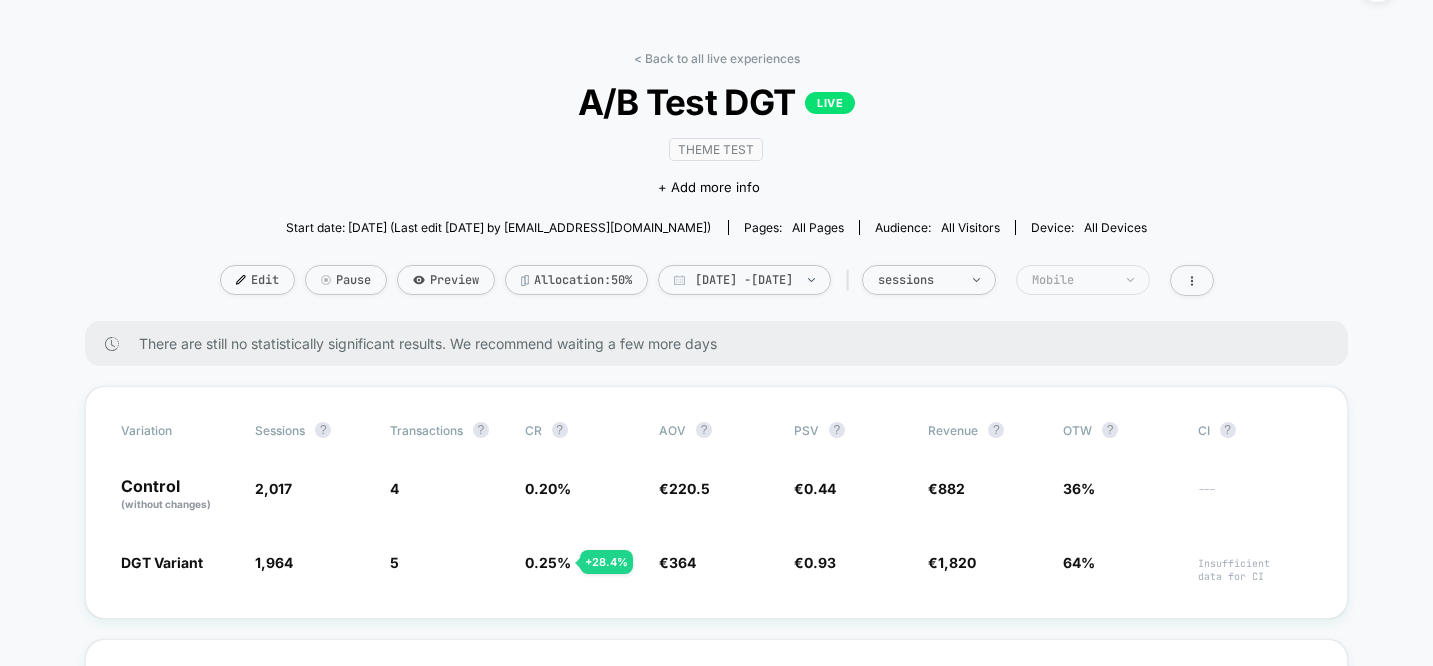 click on "Mobile" at bounding box center (1072, 280) 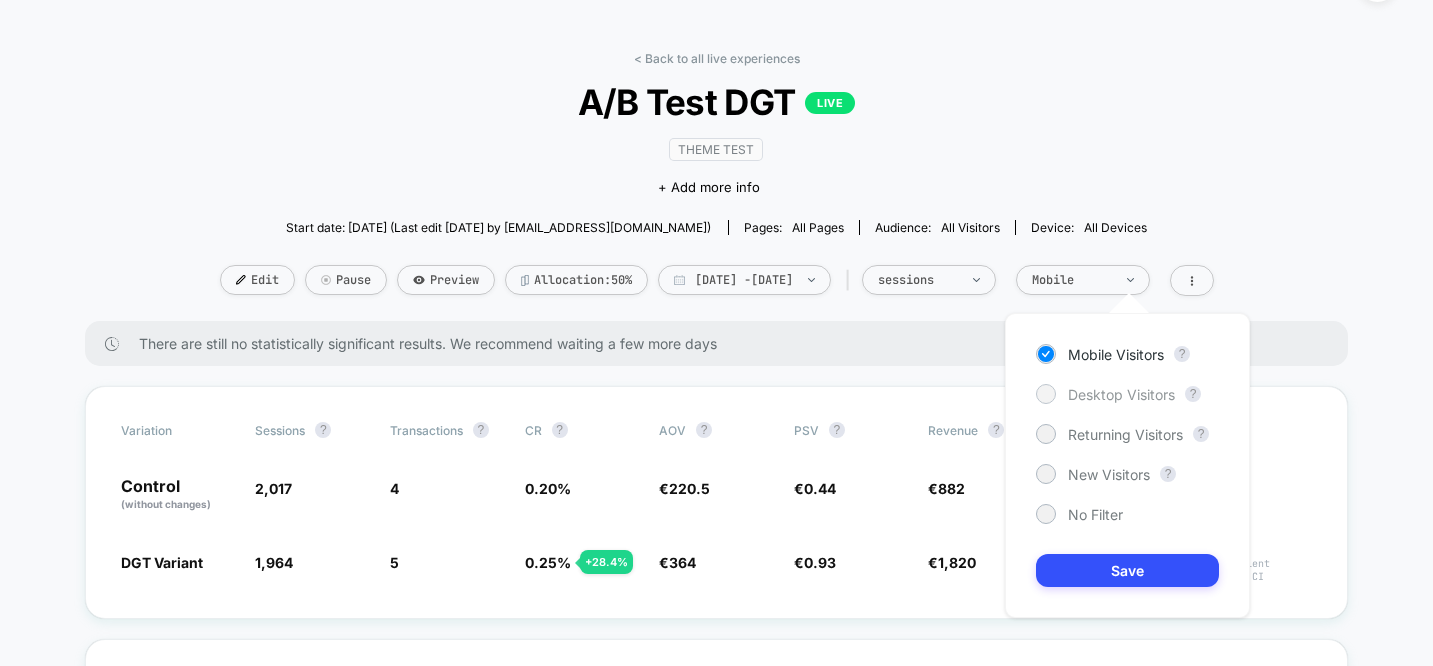click on "Desktop Visitors" at bounding box center [1121, 394] 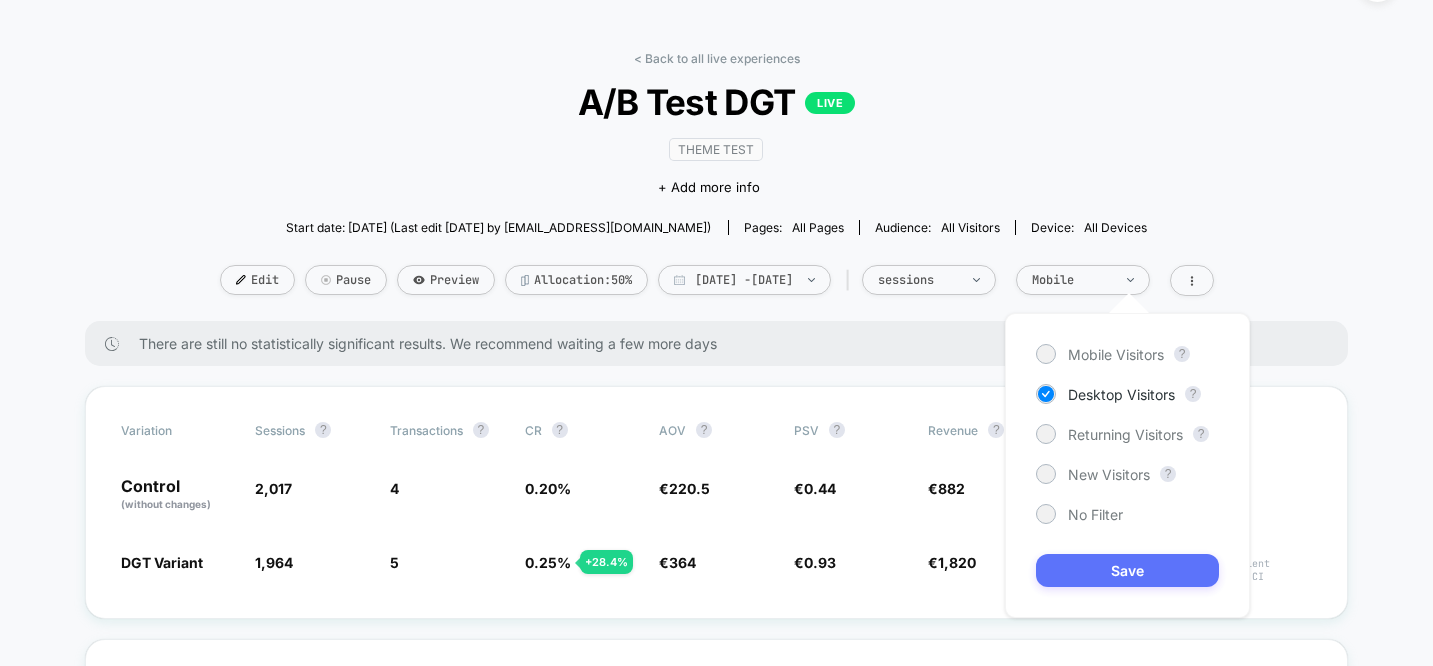 click on "Save" at bounding box center [1127, 570] 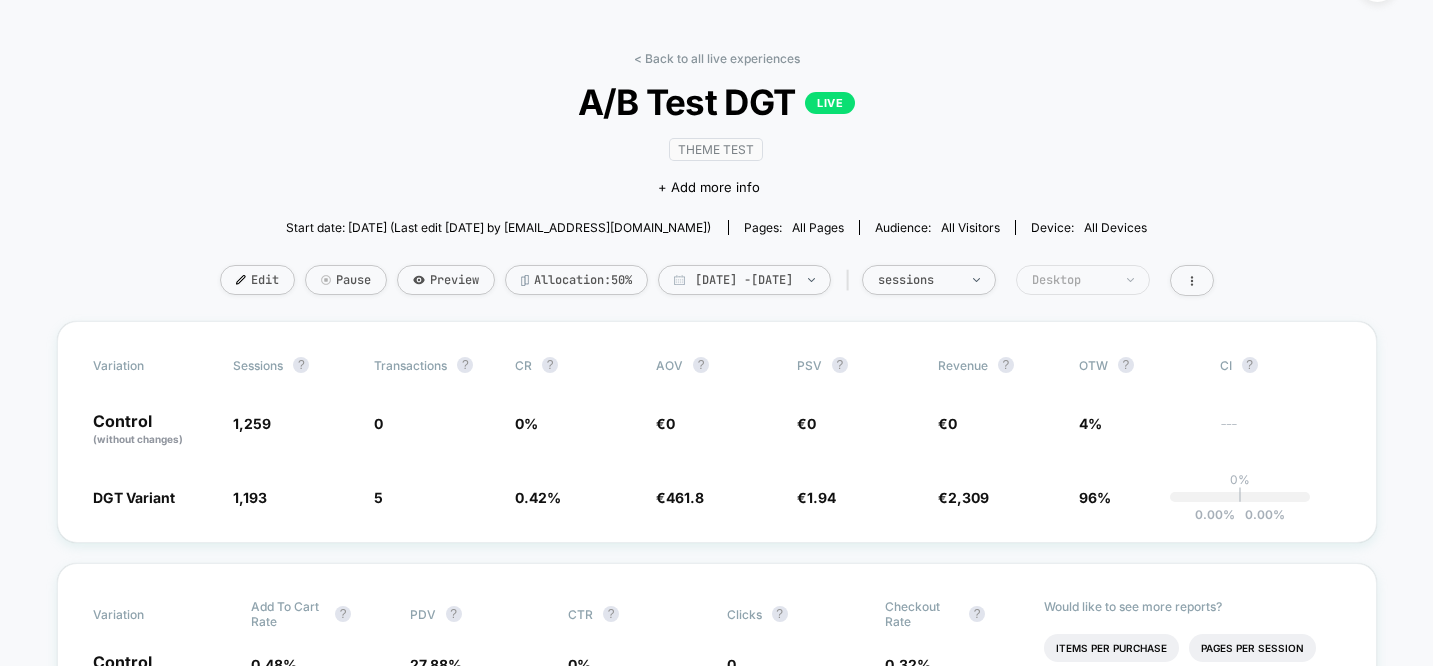 click on "Desktop" at bounding box center (1072, 280) 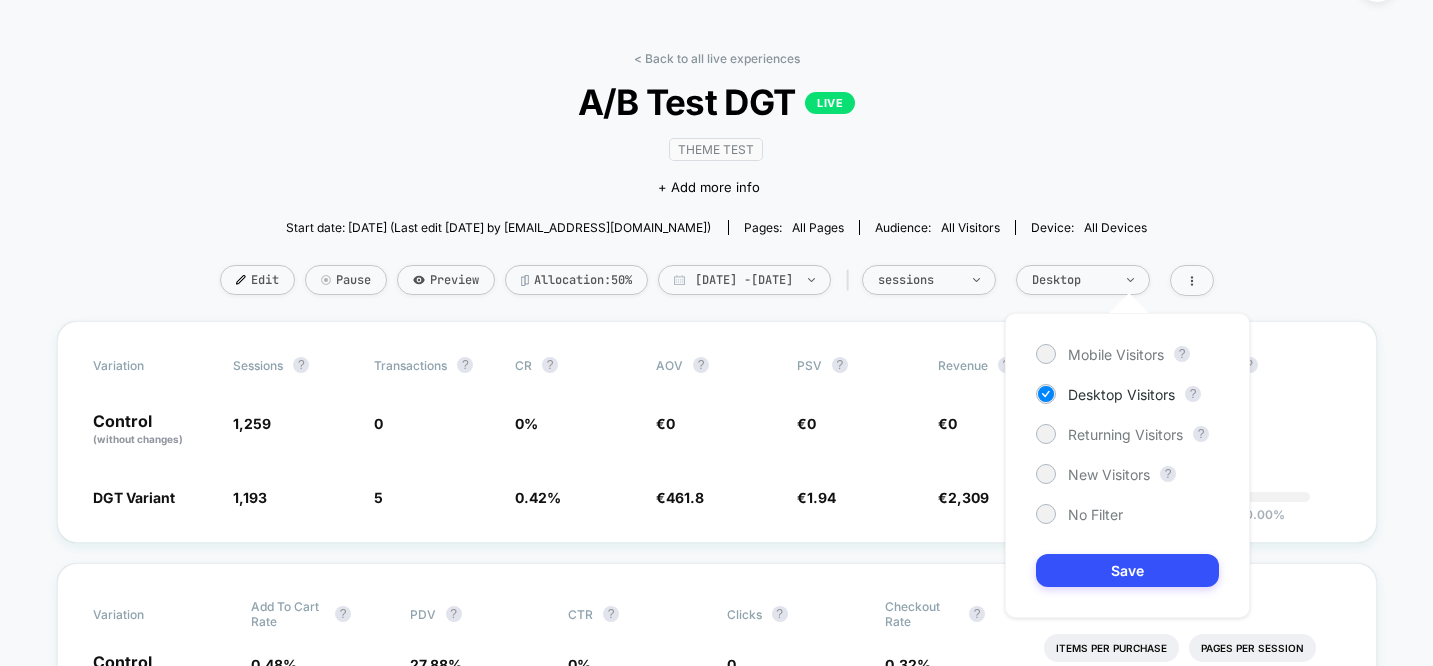 click on "Mobile Visitors ? Desktop Visitors ? Returning Visitors ? New Visitors ? No Filter Save" at bounding box center (1127, 465) 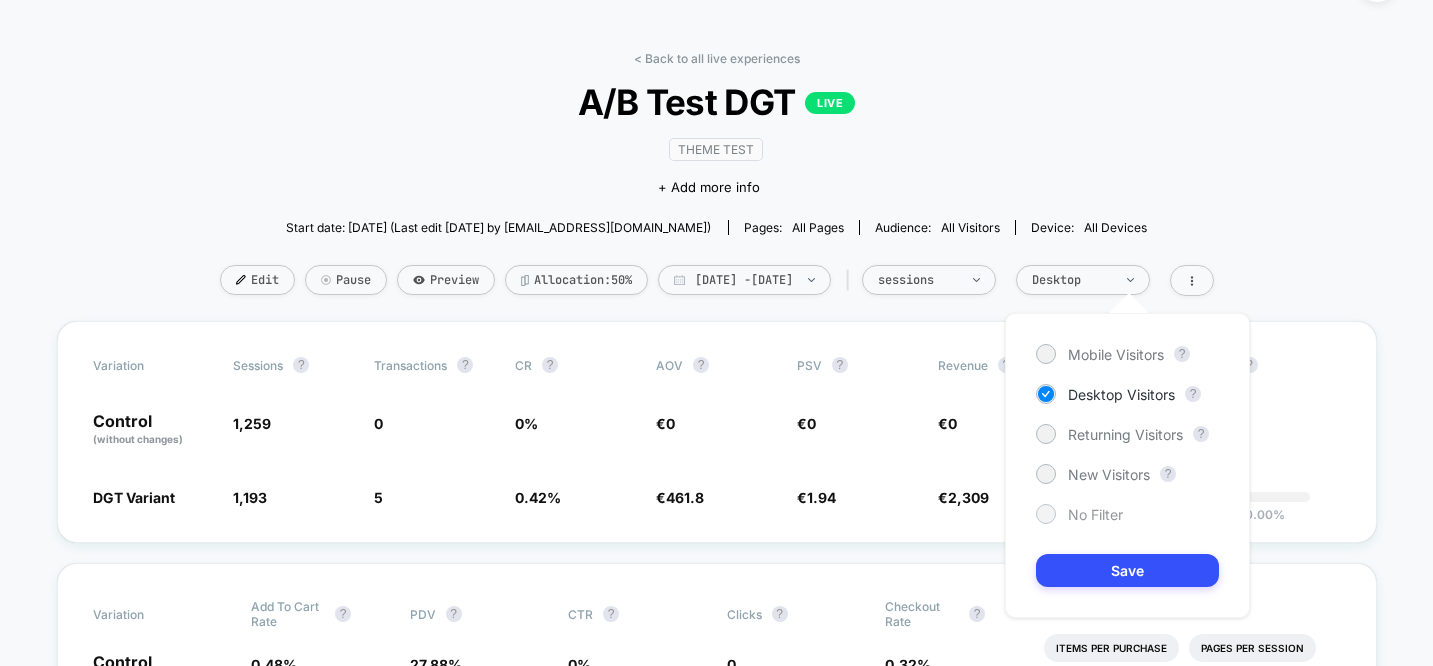 click on "No Filter" at bounding box center (1095, 514) 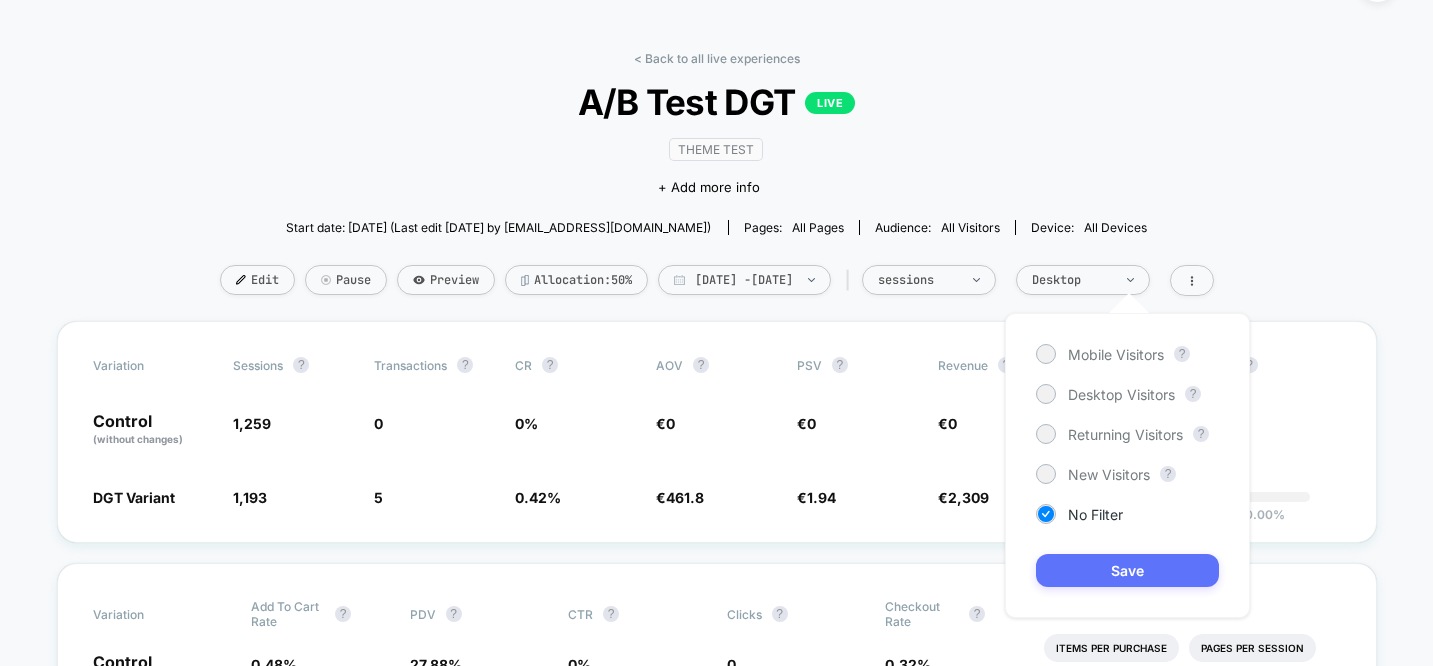 click on "Save" at bounding box center (1127, 570) 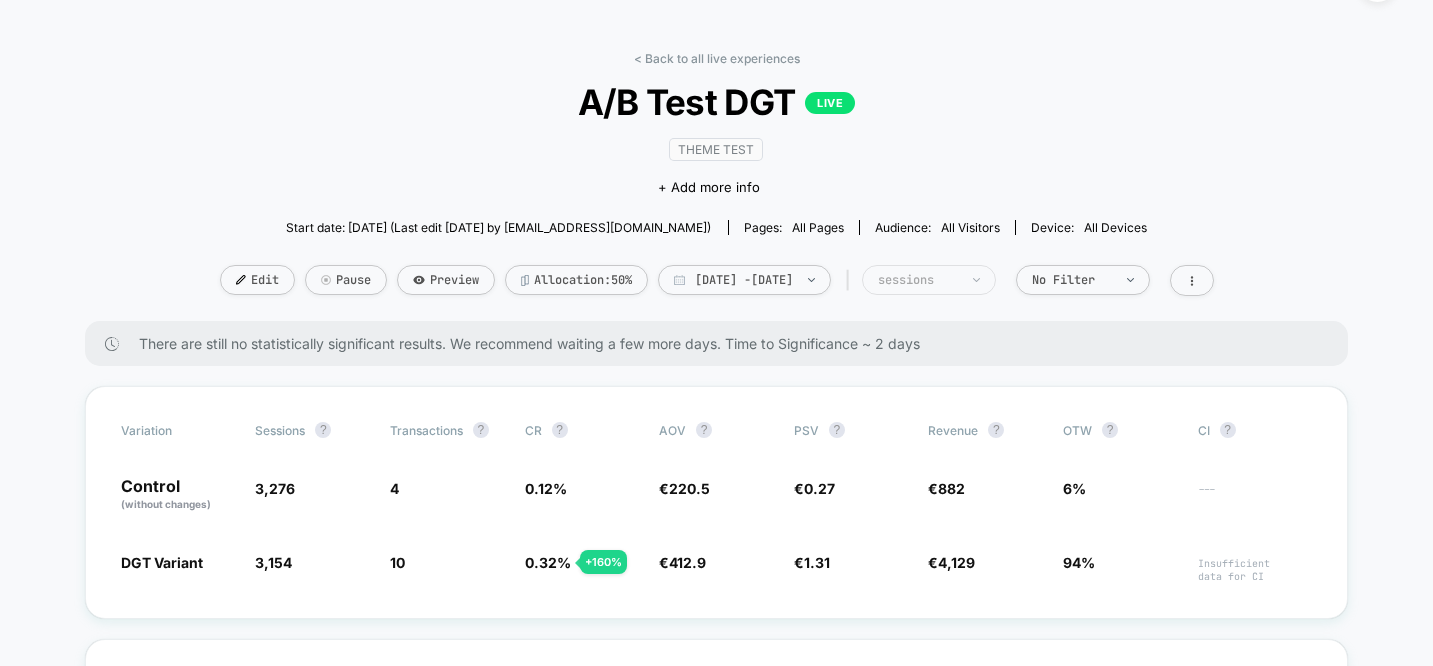 click on "sessions" at bounding box center (929, 280) 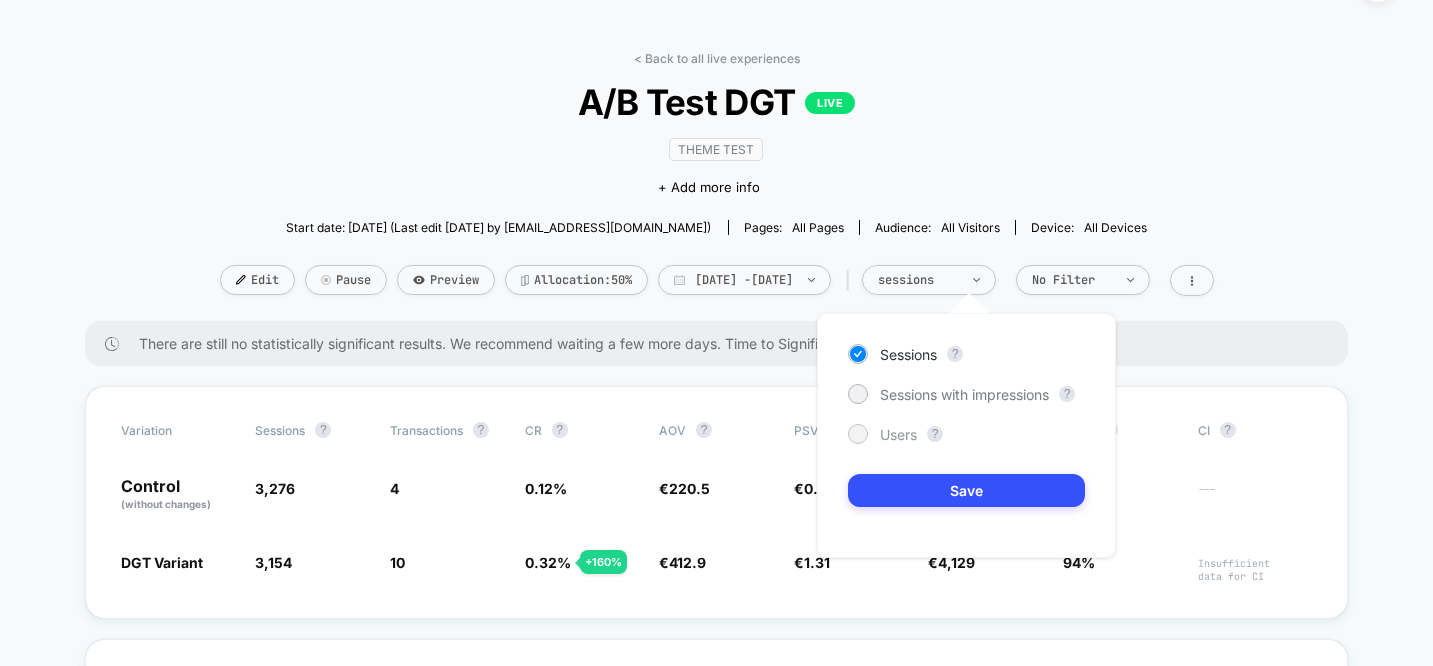 click on "Users" at bounding box center (898, 434) 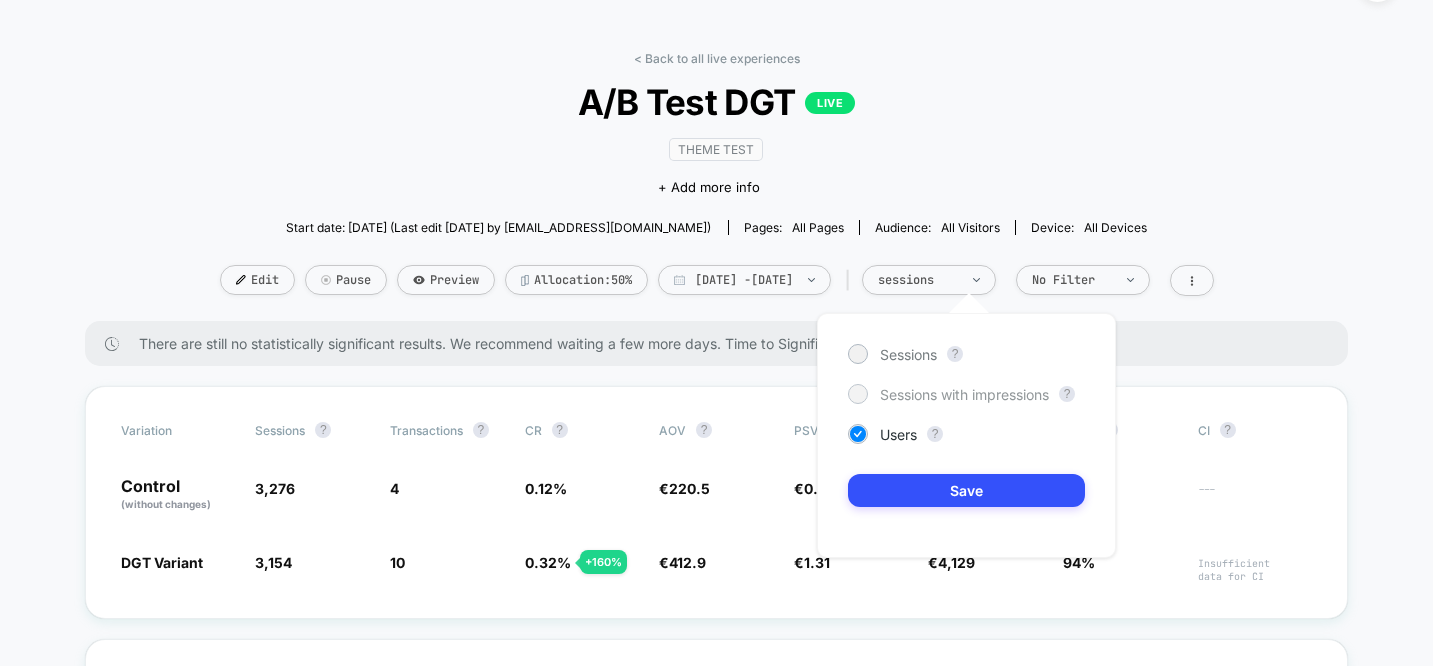 click on "Sessions with impressions" at bounding box center (964, 394) 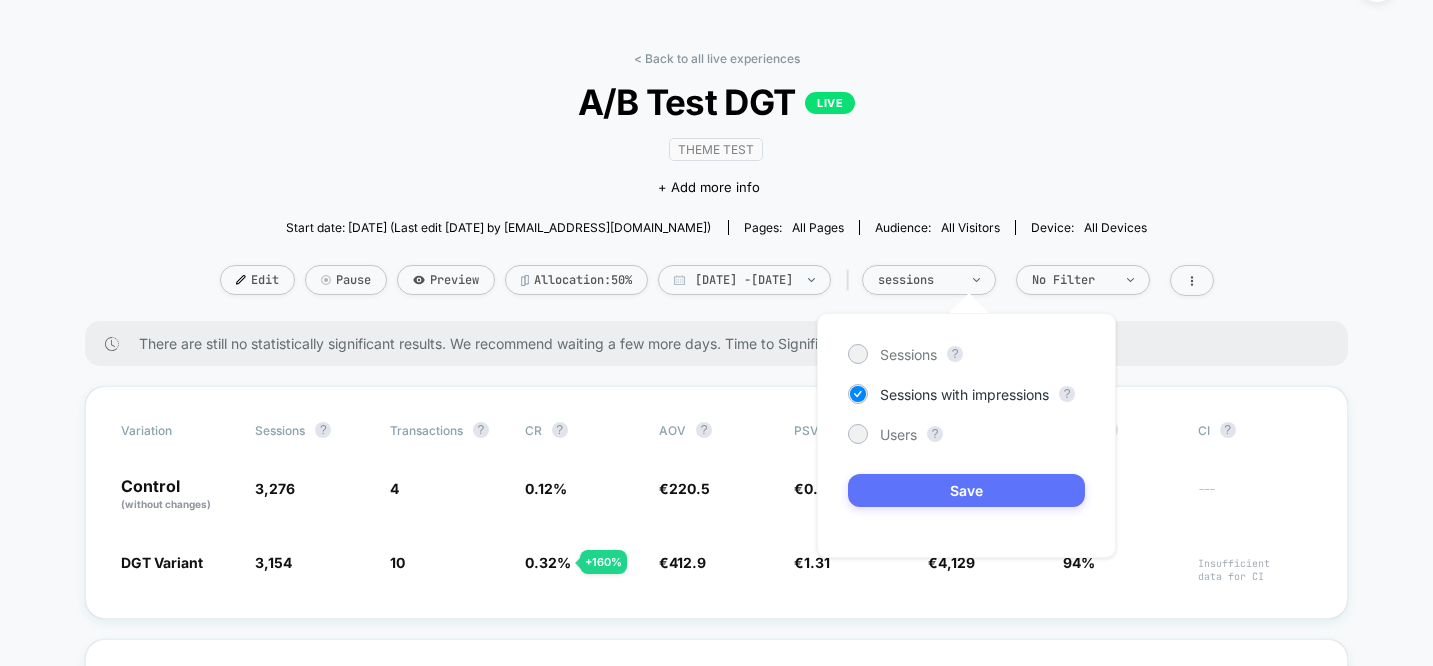 click on "Save" at bounding box center [966, 490] 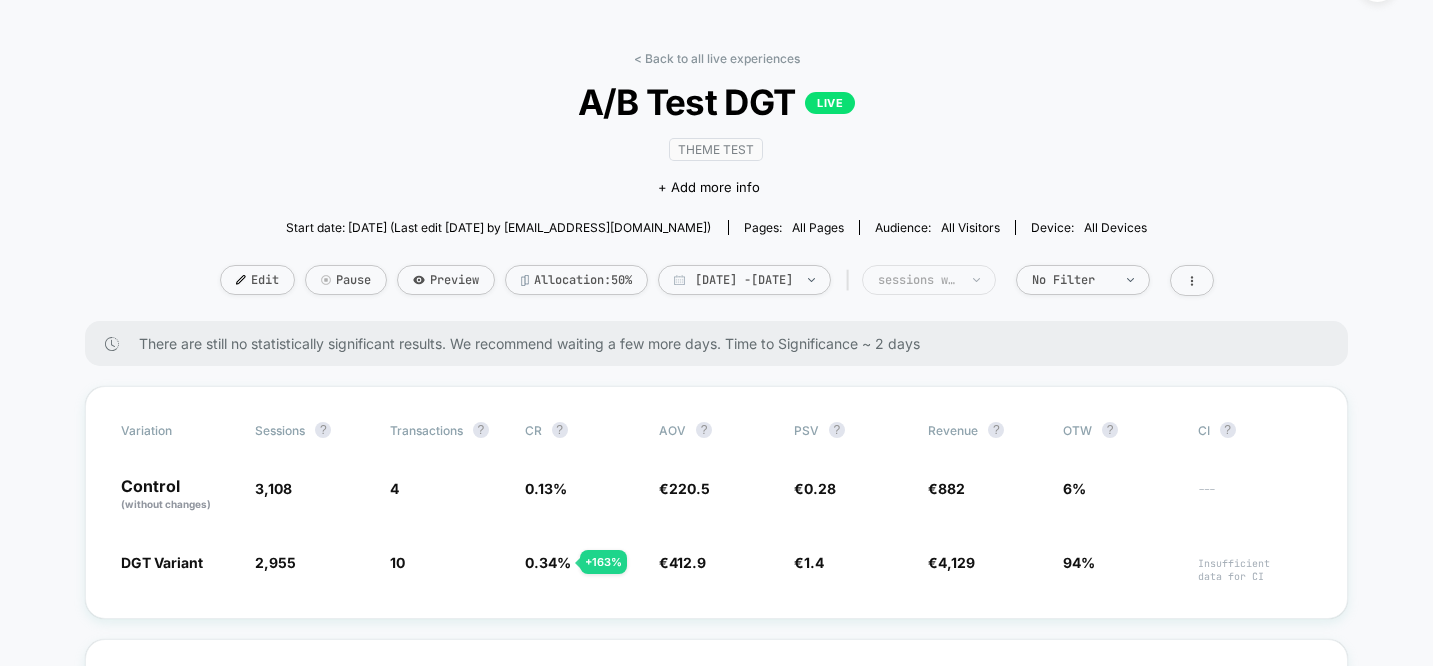 click on "sessions with impression" at bounding box center (929, 280) 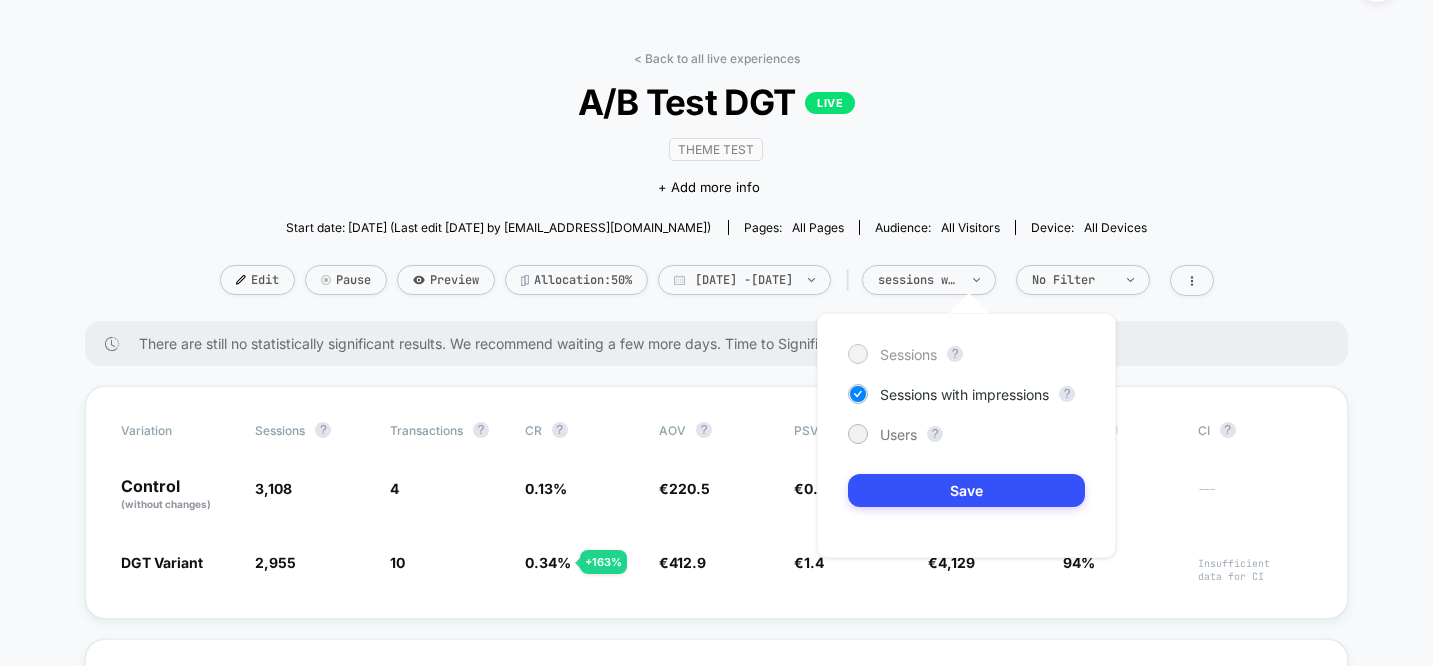 click on "Sessions" at bounding box center (908, 354) 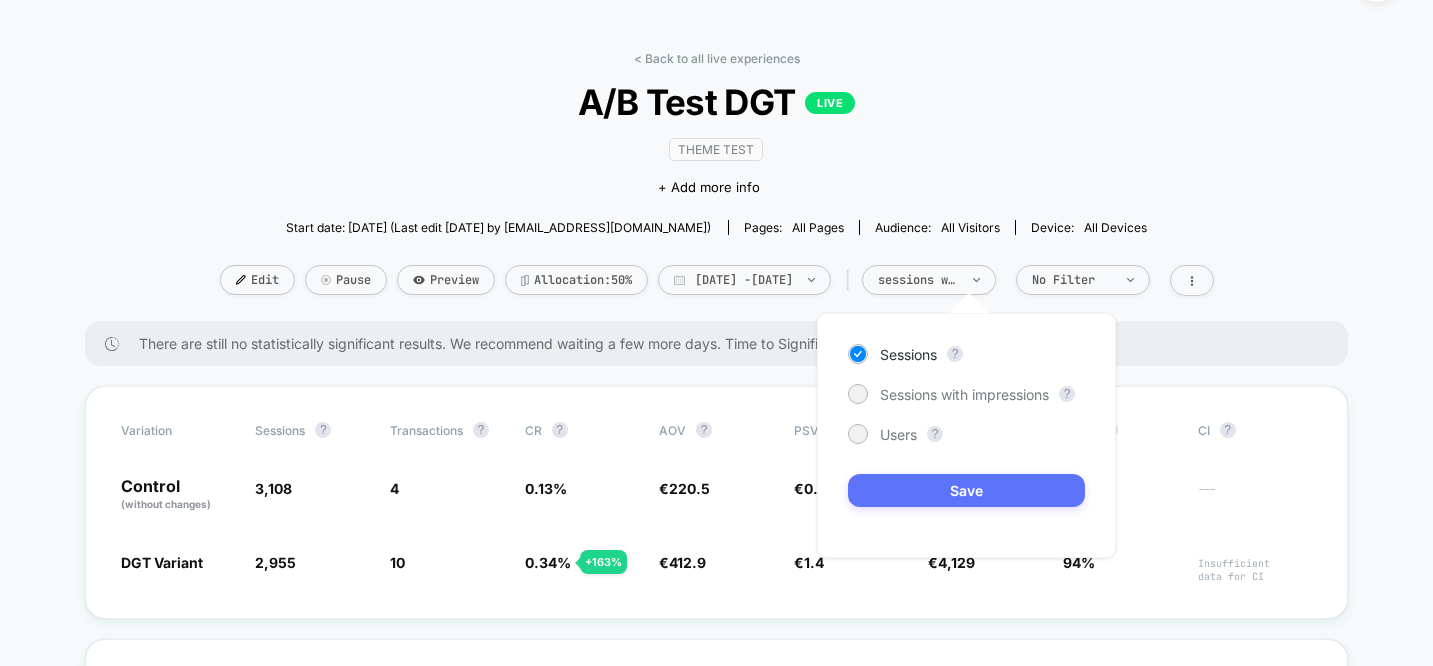 click on "Save" at bounding box center (966, 490) 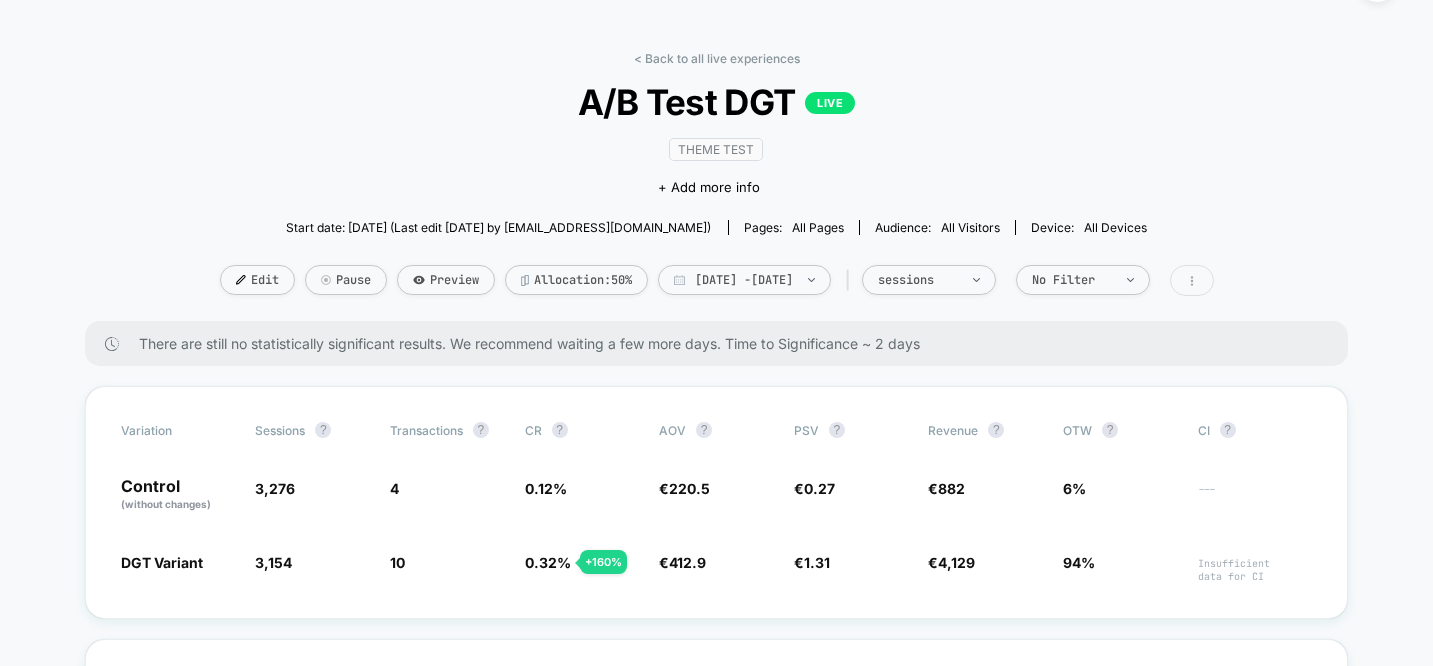 click 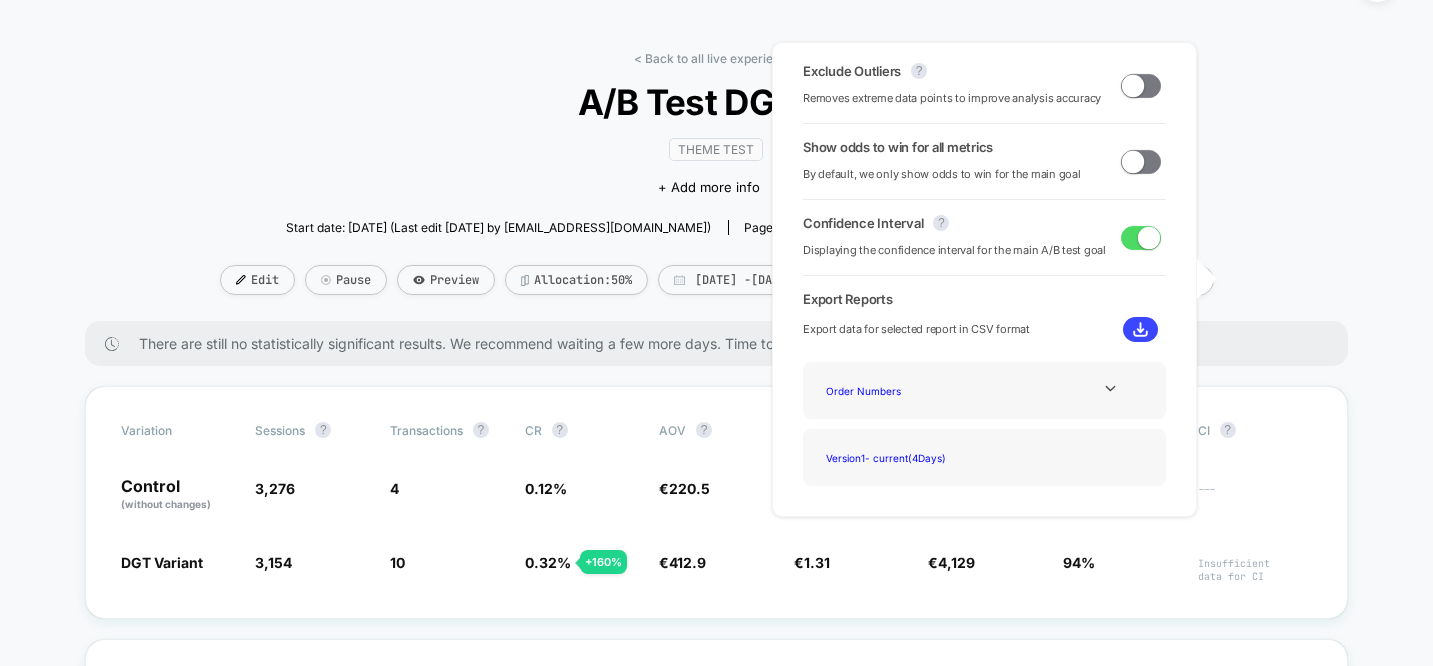 click at bounding box center [1140, 329] 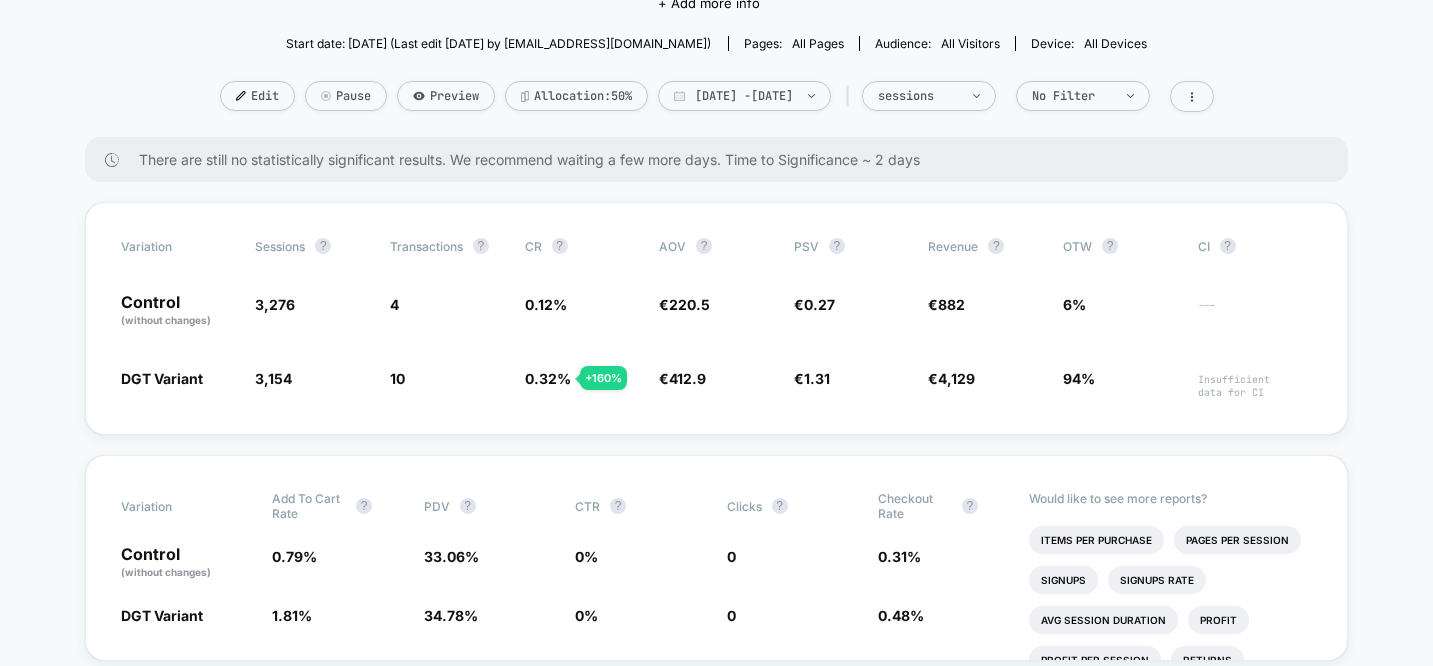 scroll, scrollTop: 240, scrollLeft: 0, axis: vertical 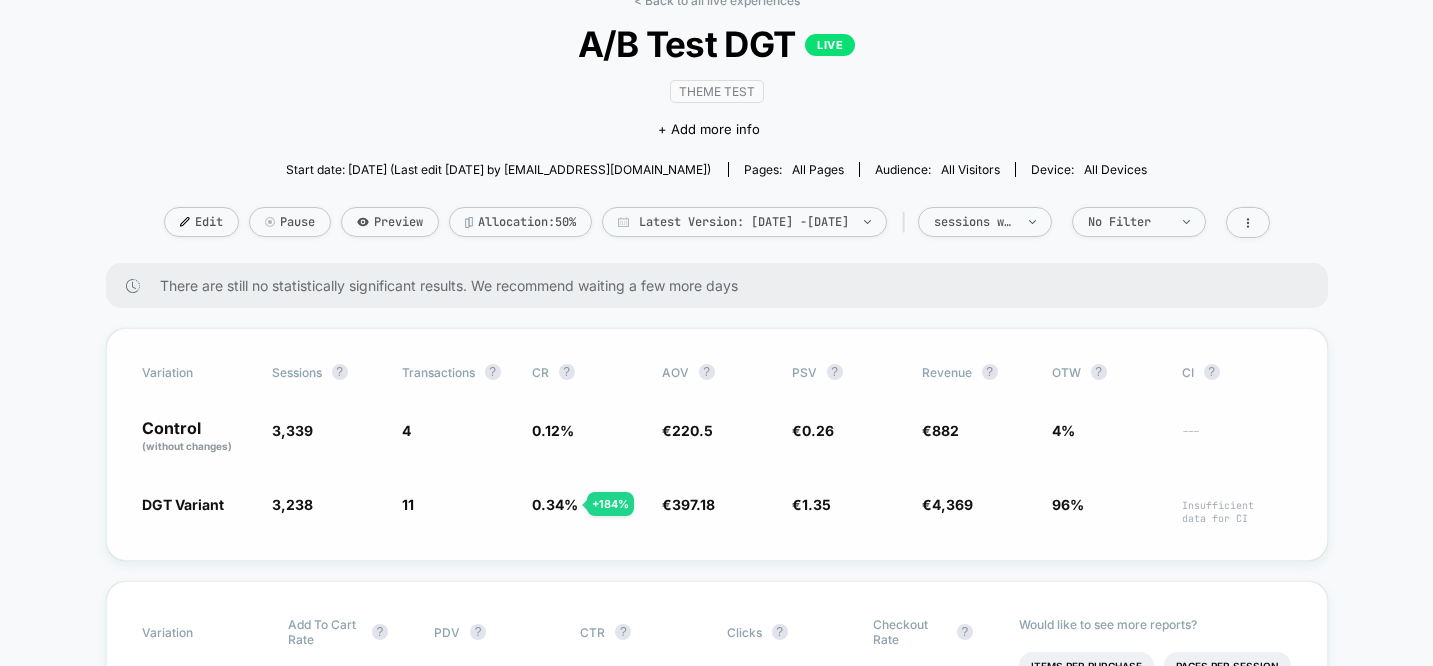 drag, startPoint x: 521, startPoint y: 419, endPoint x: 574, endPoint y: 504, distance: 100.16985 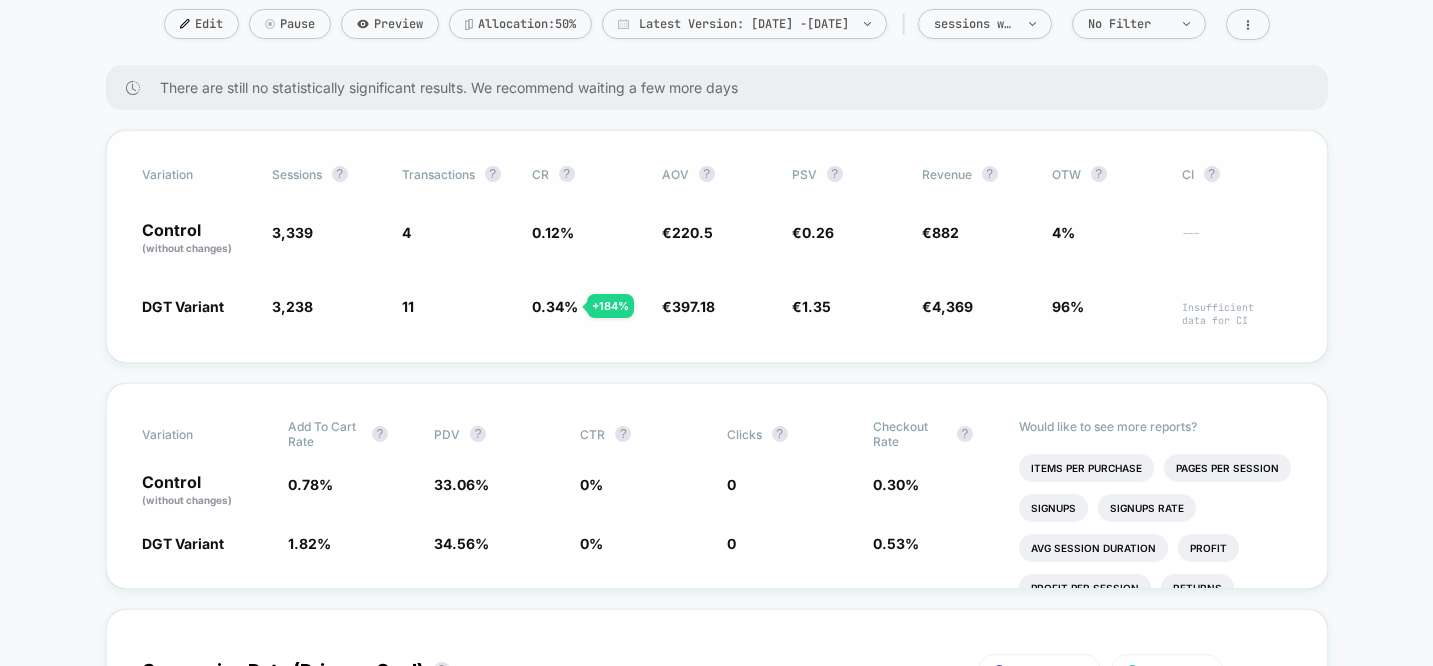 scroll, scrollTop: 0, scrollLeft: 0, axis: both 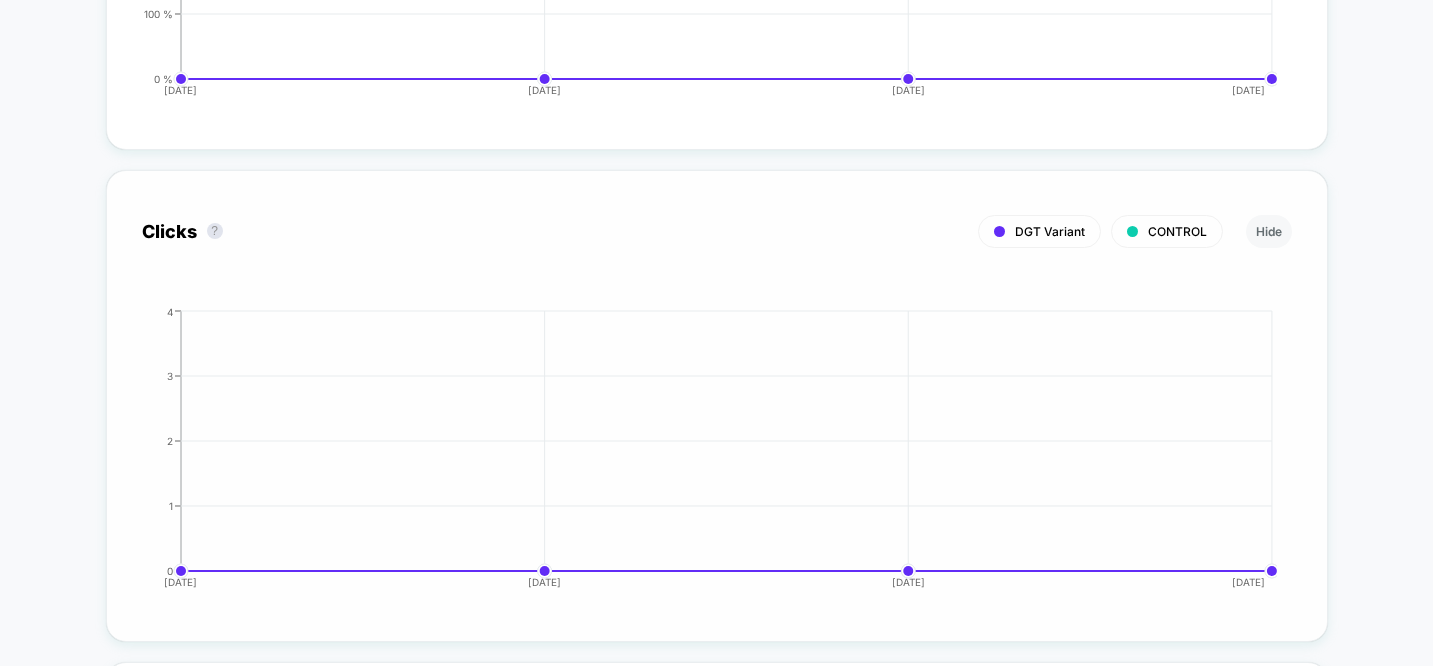 click on "Clicks ? DGT Variant CONTROL Hide" at bounding box center [717, 231] 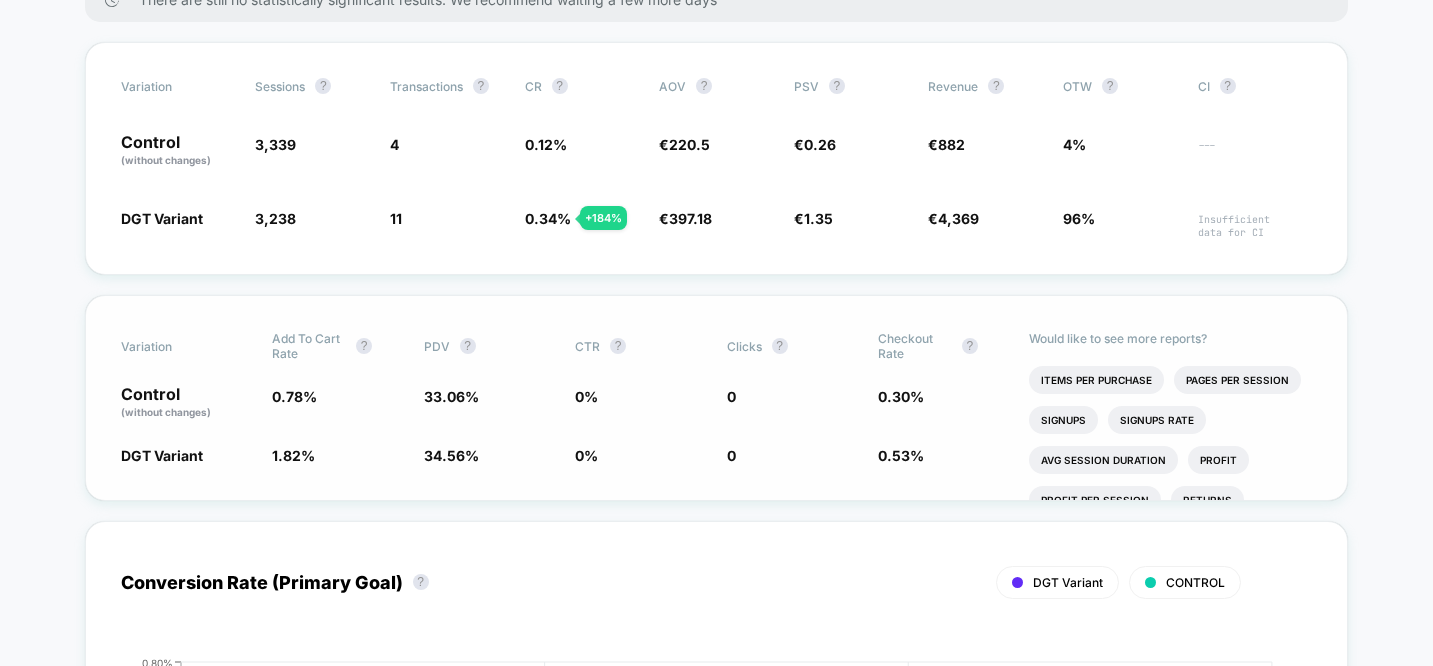 scroll, scrollTop: 400, scrollLeft: 0, axis: vertical 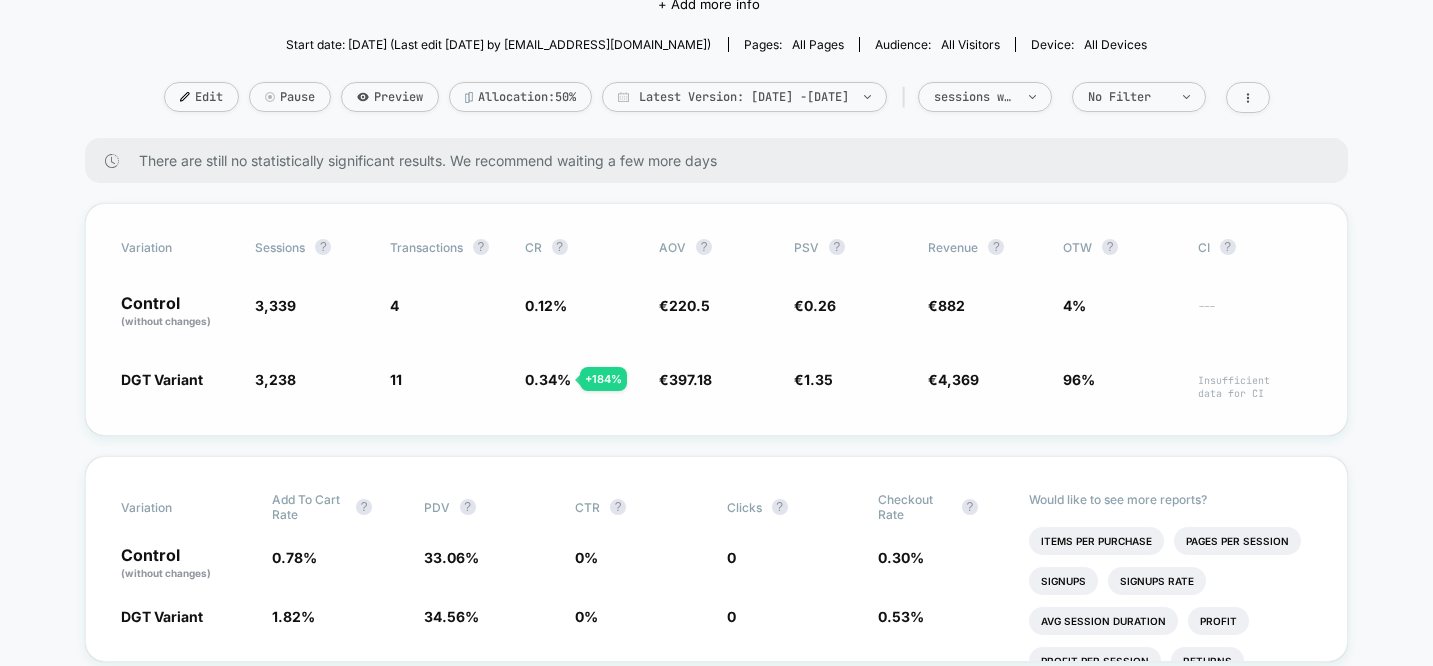 click on "3,339" 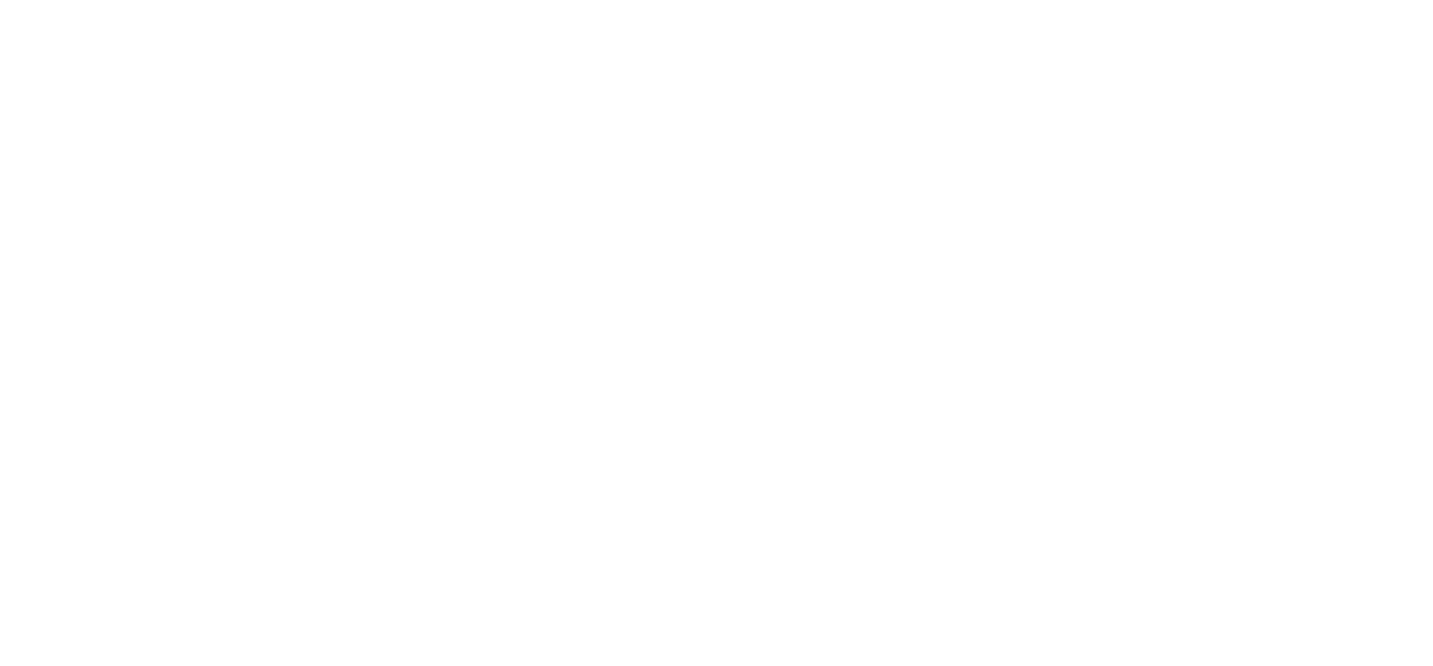 scroll, scrollTop: 0, scrollLeft: 0, axis: both 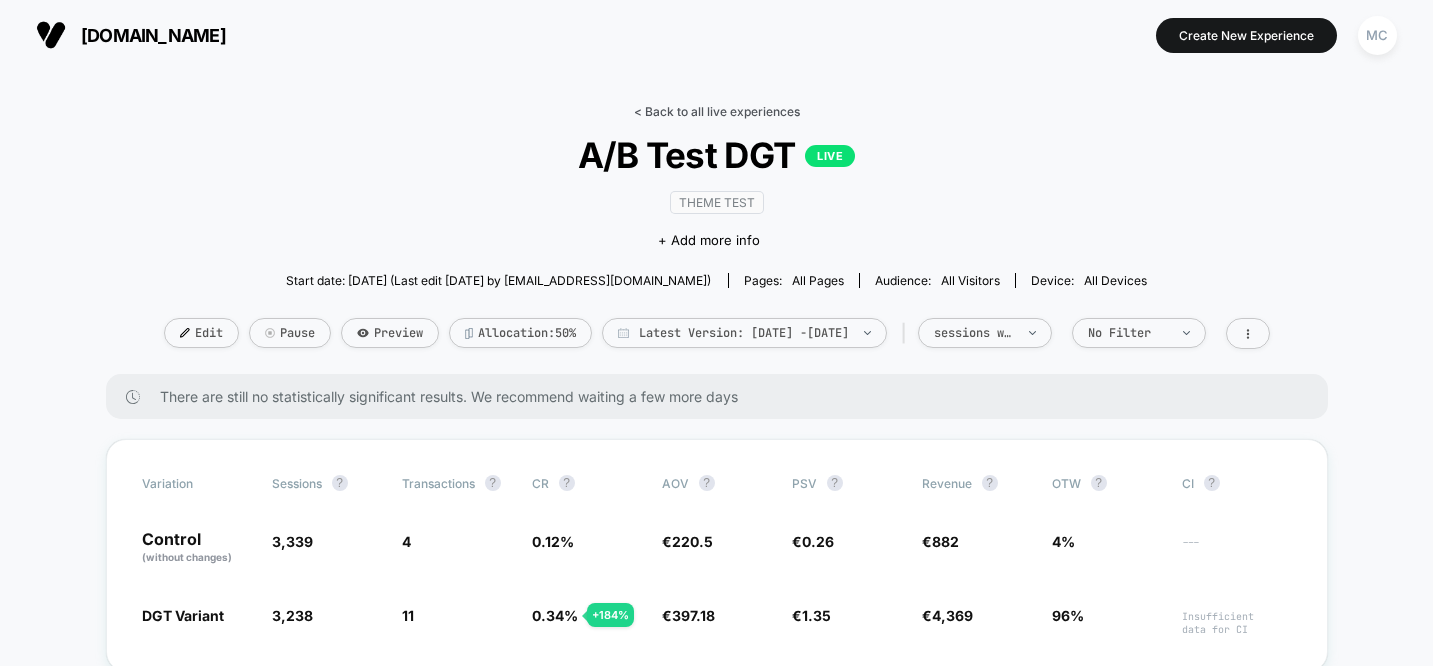 click on "< Back to all live experiences" at bounding box center [717, 111] 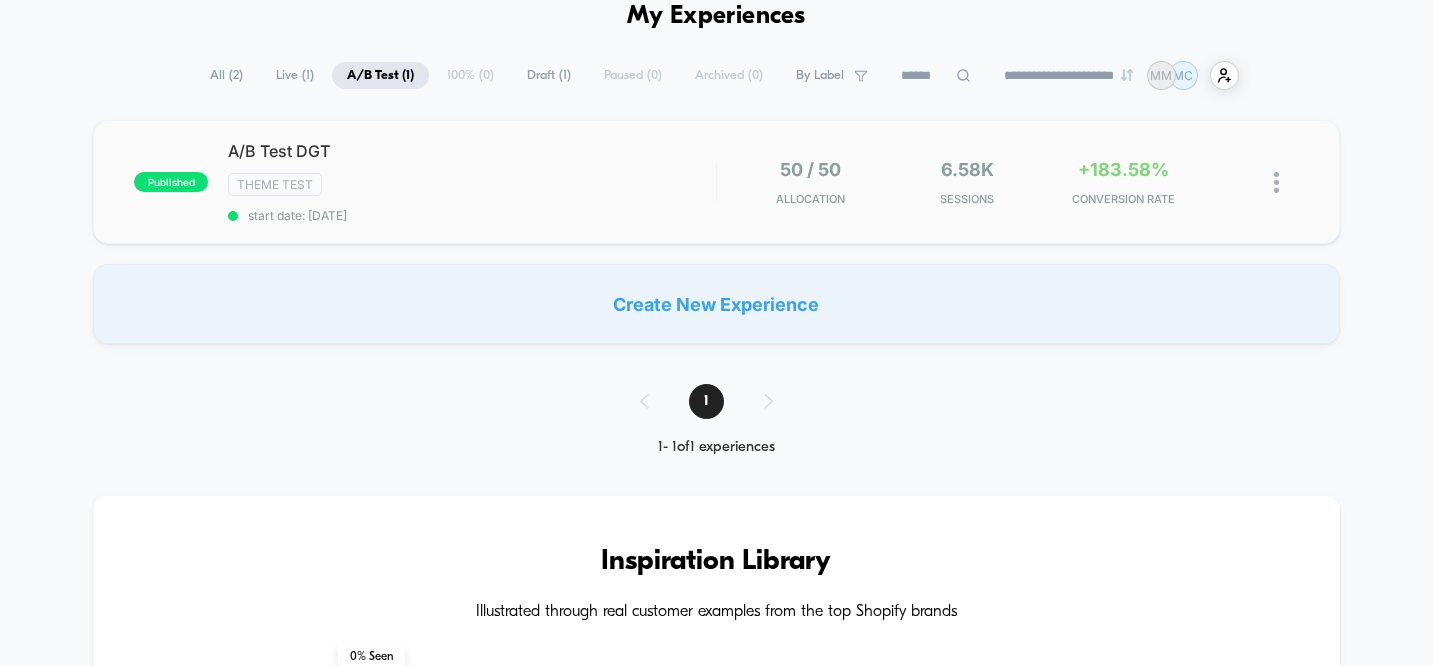 scroll, scrollTop: 0, scrollLeft: 0, axis: both 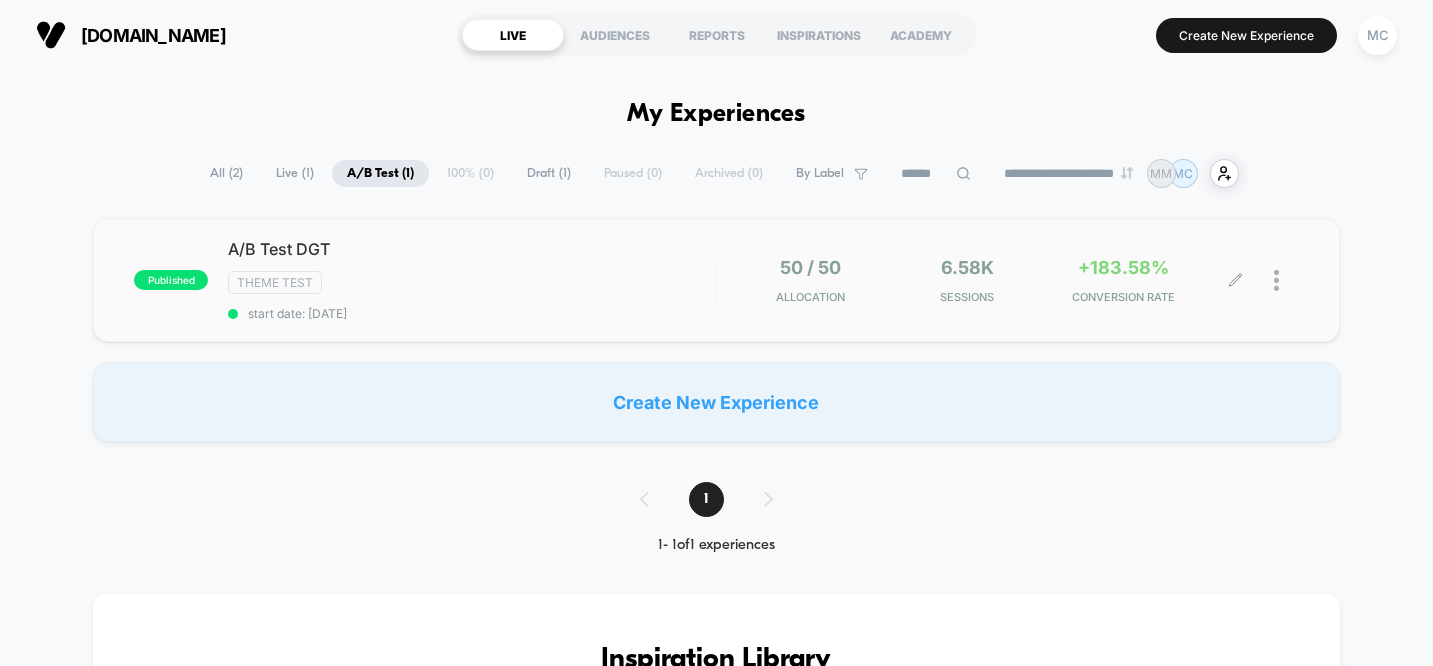 click at bounding box center [1286, 280] 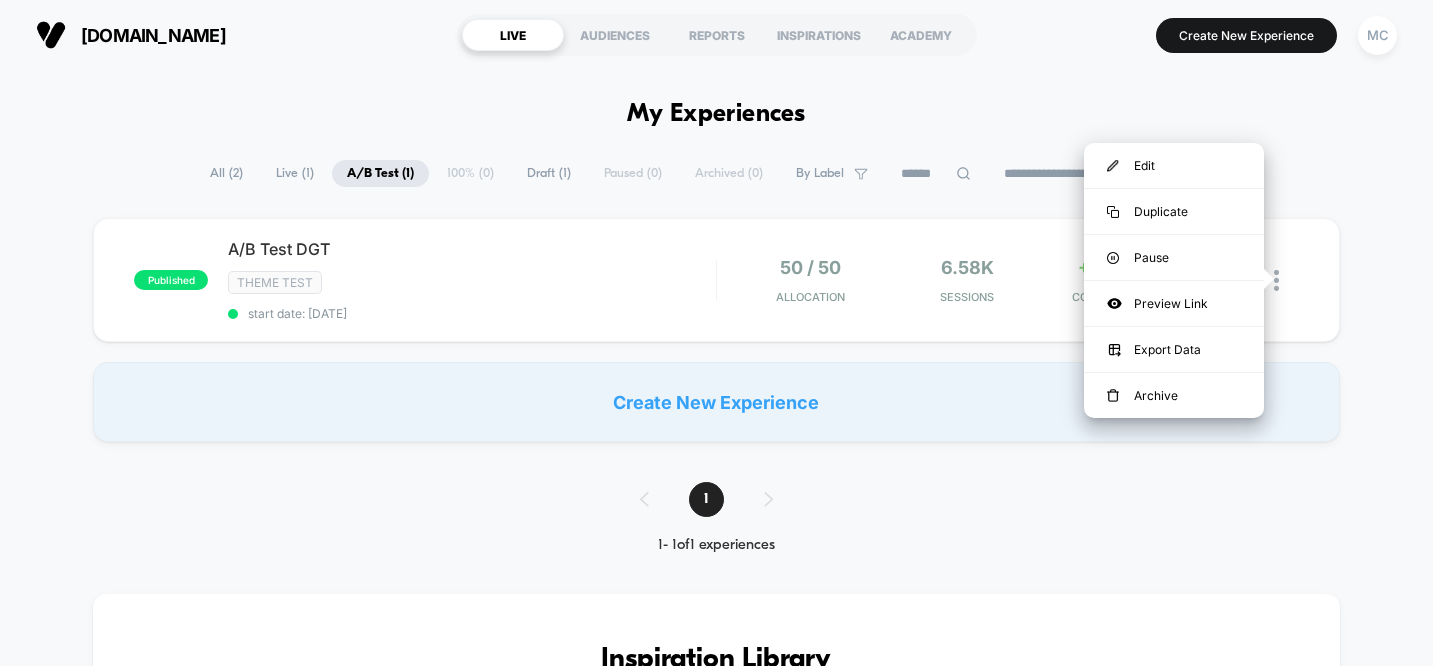 click on "published A/B Test DGT Theme Test start date: [DATE] 50 / 50 Allocation 6.58k Sessions +183.58% CONVERSION RATE Create New Experience" at bounding box center (716, 330) 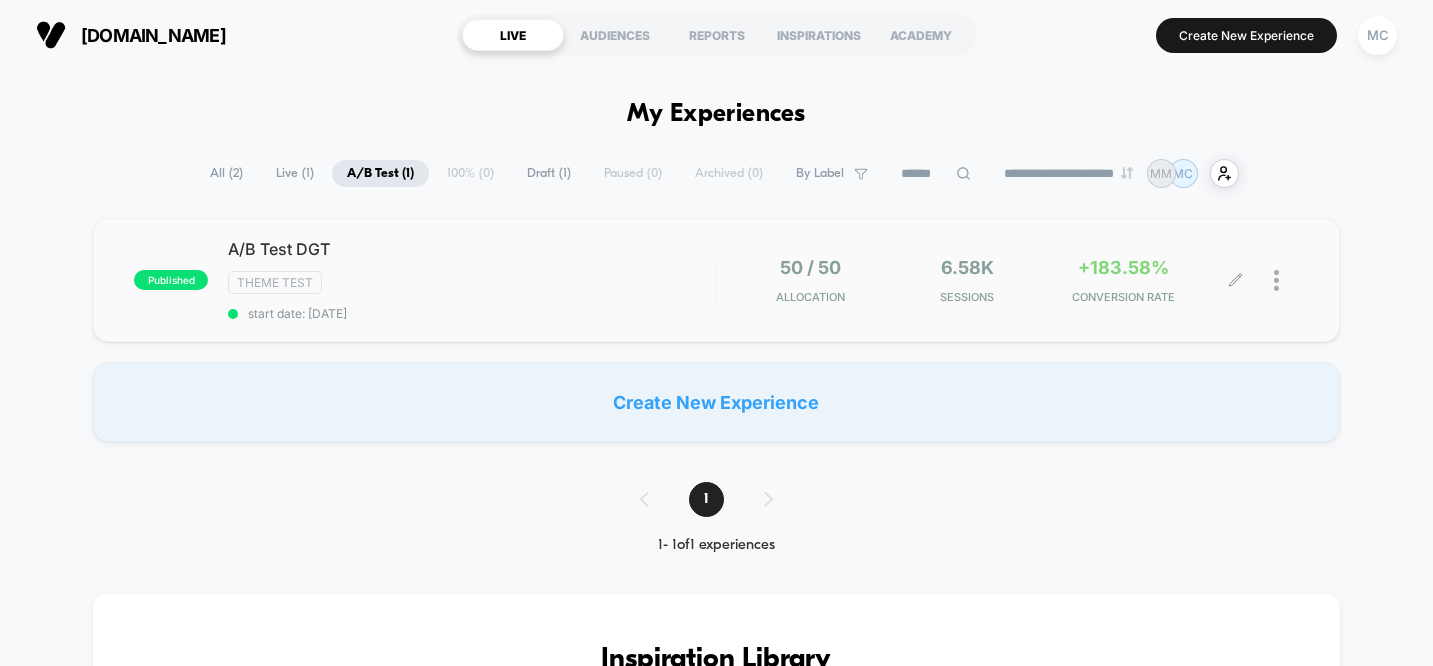 click on "6.58k Sessions" at bounding box center (967, 280) 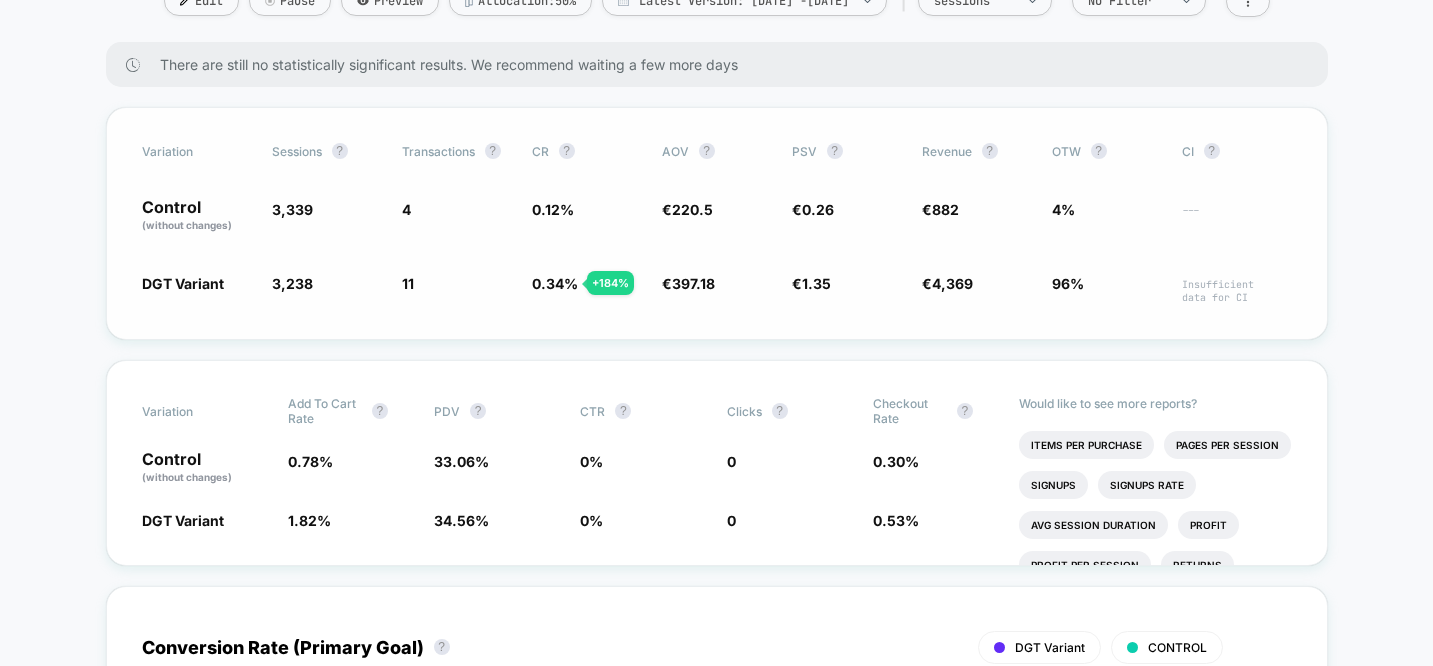 scroll, scrollTop: 339, scrollLeft: 0, axis: vertical 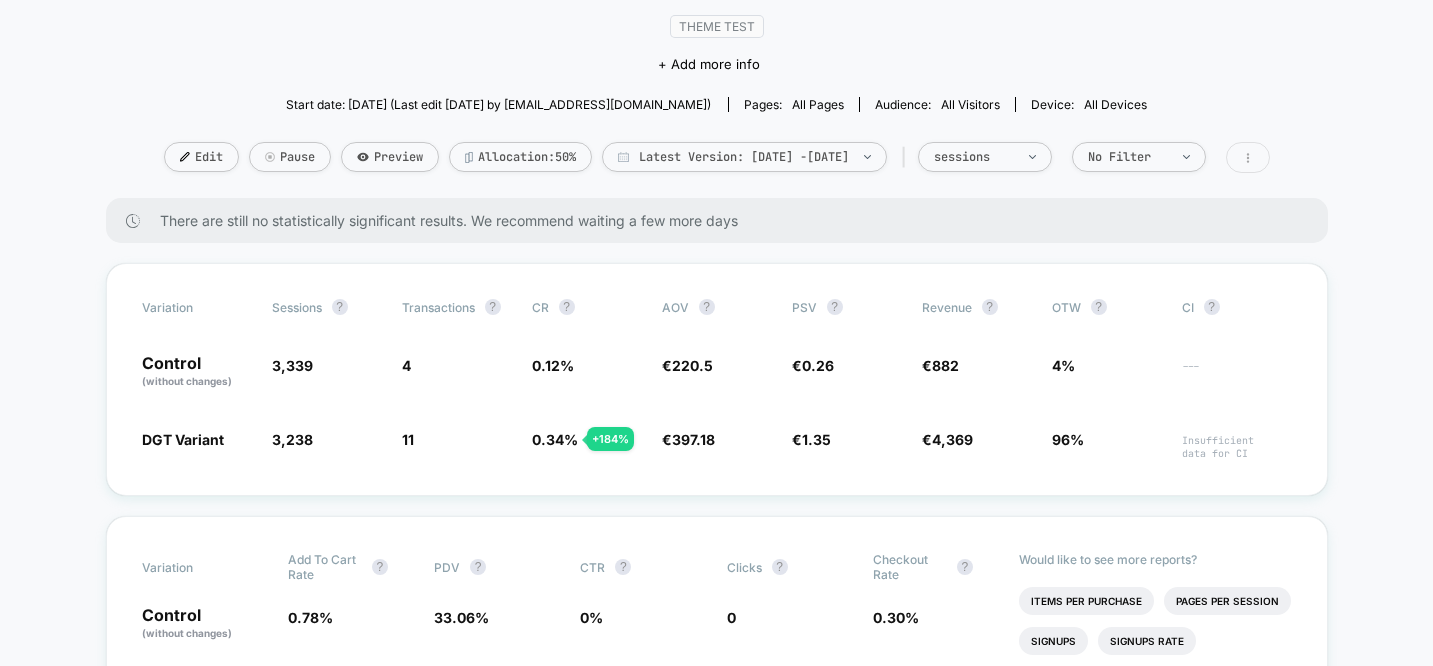 click at bounding box center (1248, 157) 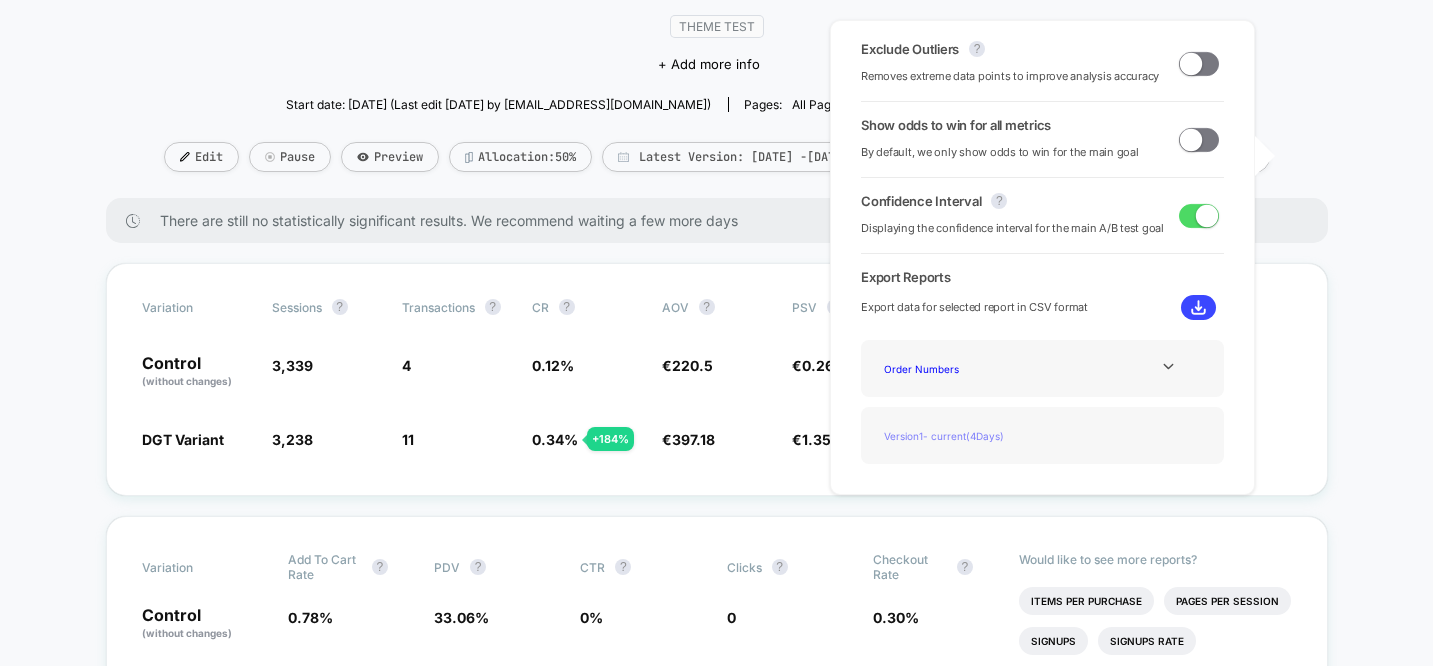 click on "Version  1  -   current   ( 4  Days)" at bounding box center (956, 435) 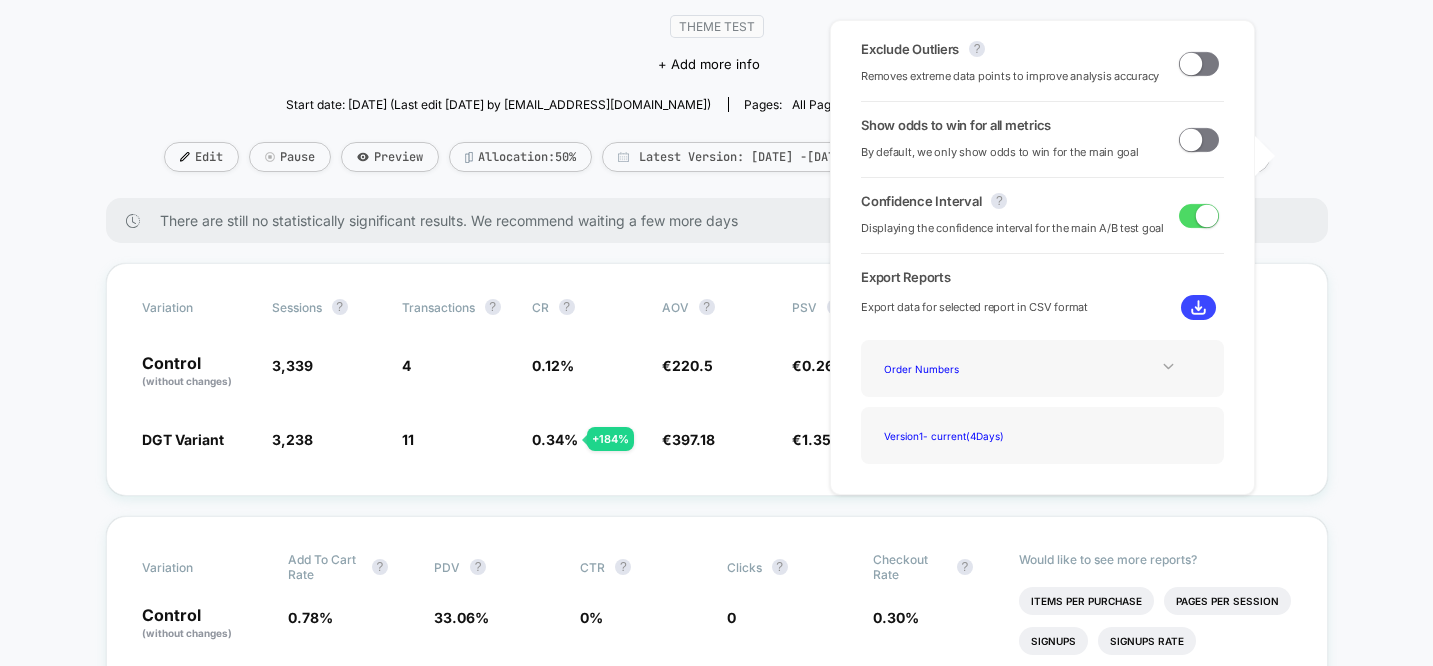 click at bounding box center [1168, 366] 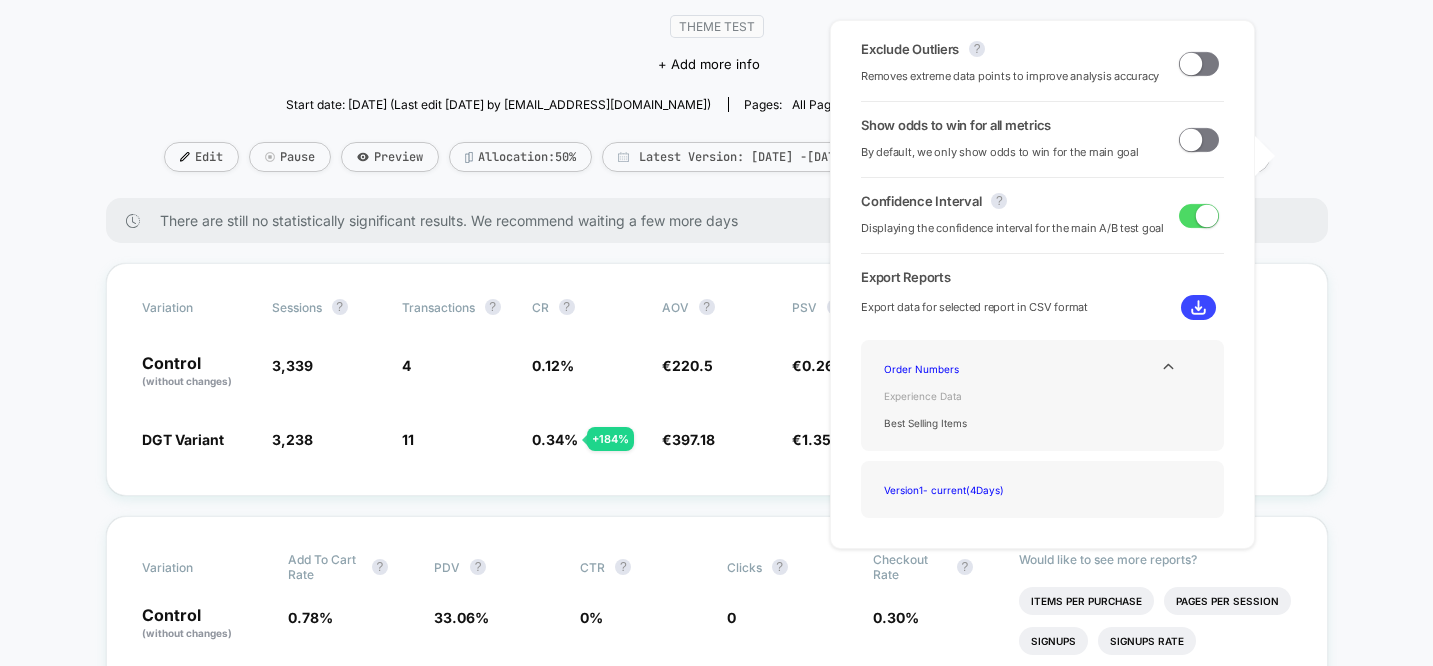 click on "Experience Data" at bounding box center (956, 395) 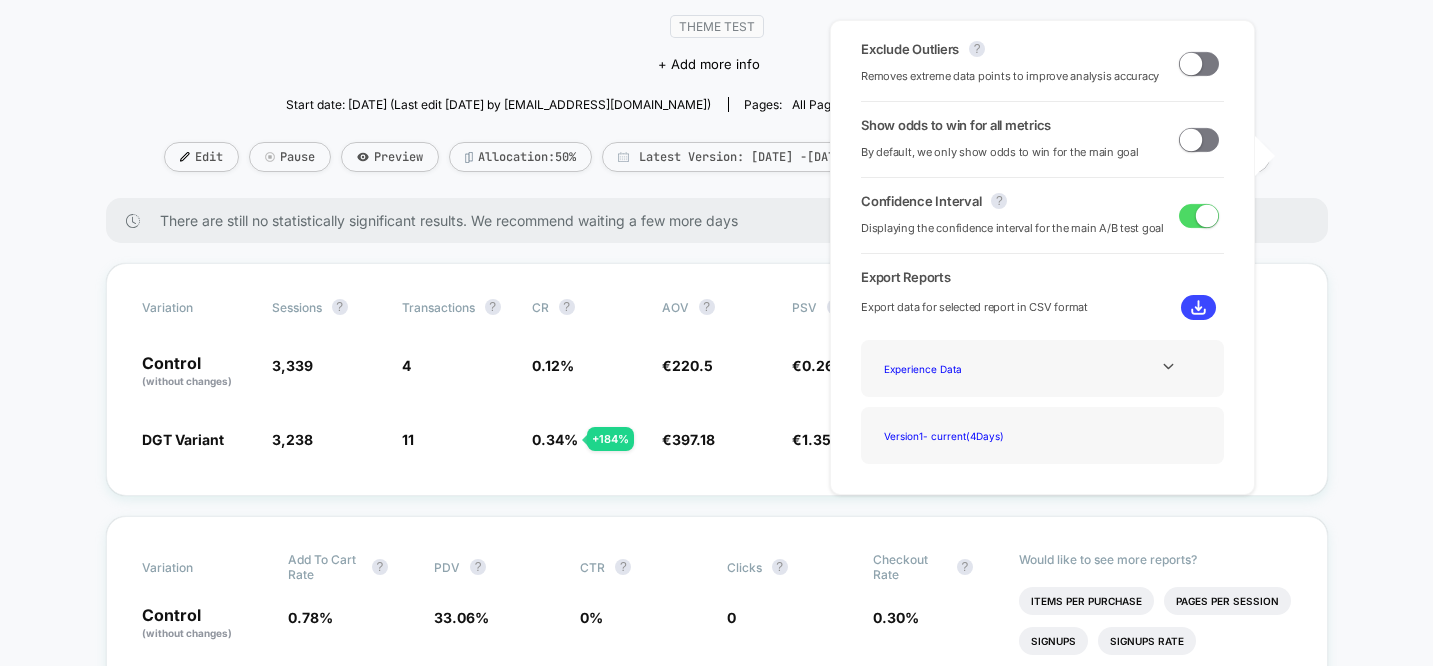 click on "Experience Data" at bounding box center [1042, 368] 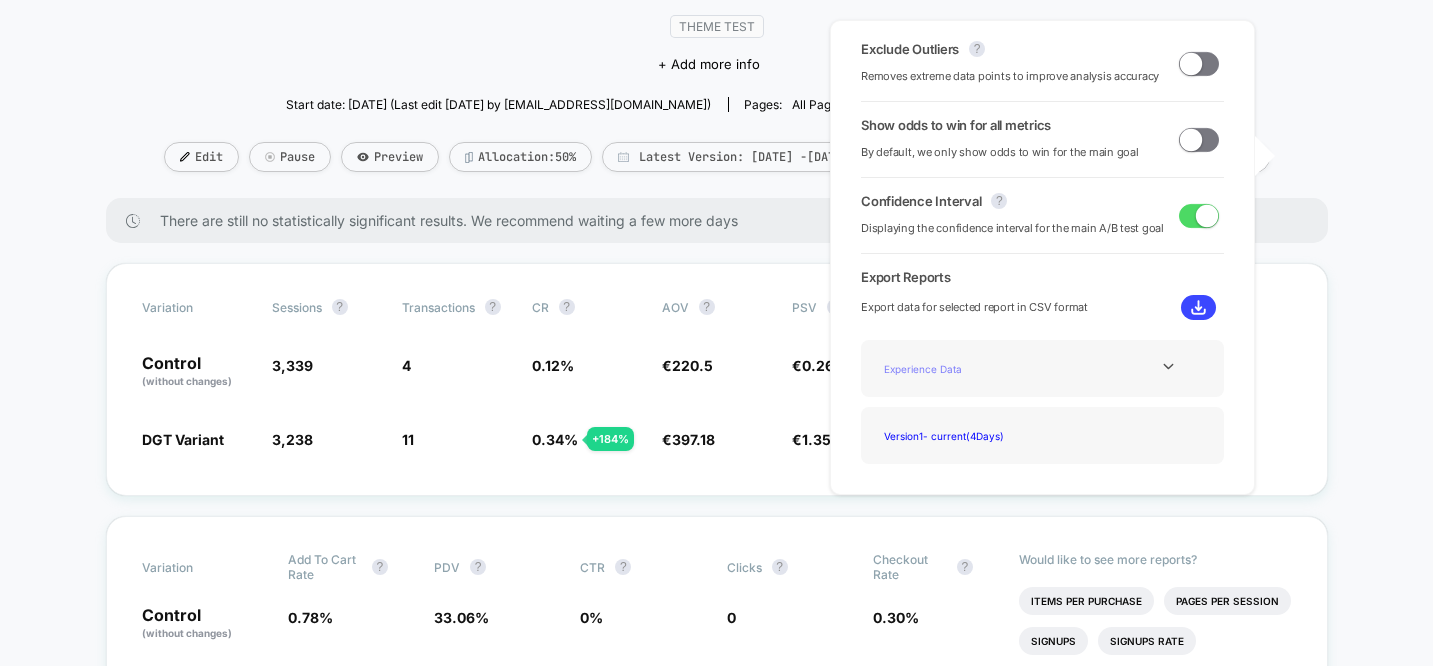 click on "Experience Data" at bounding box center [956, 368] 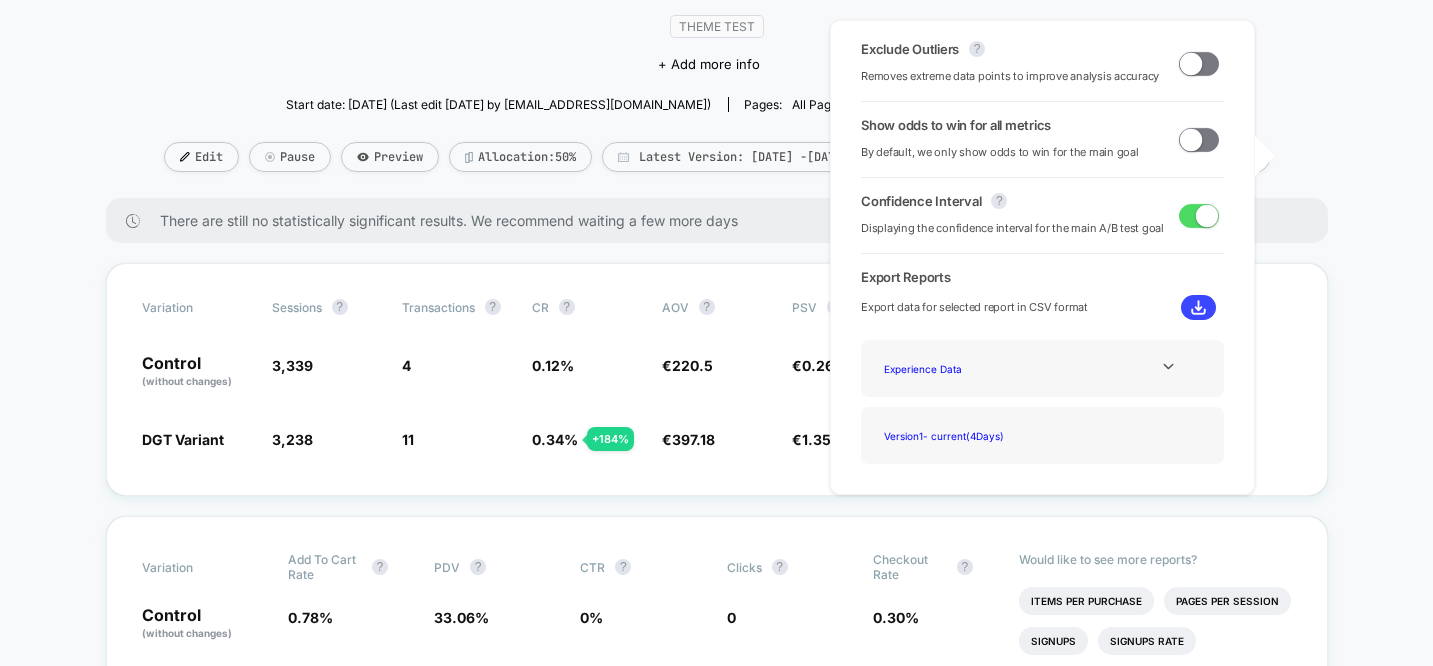 click at bounding box center [1198, 307] 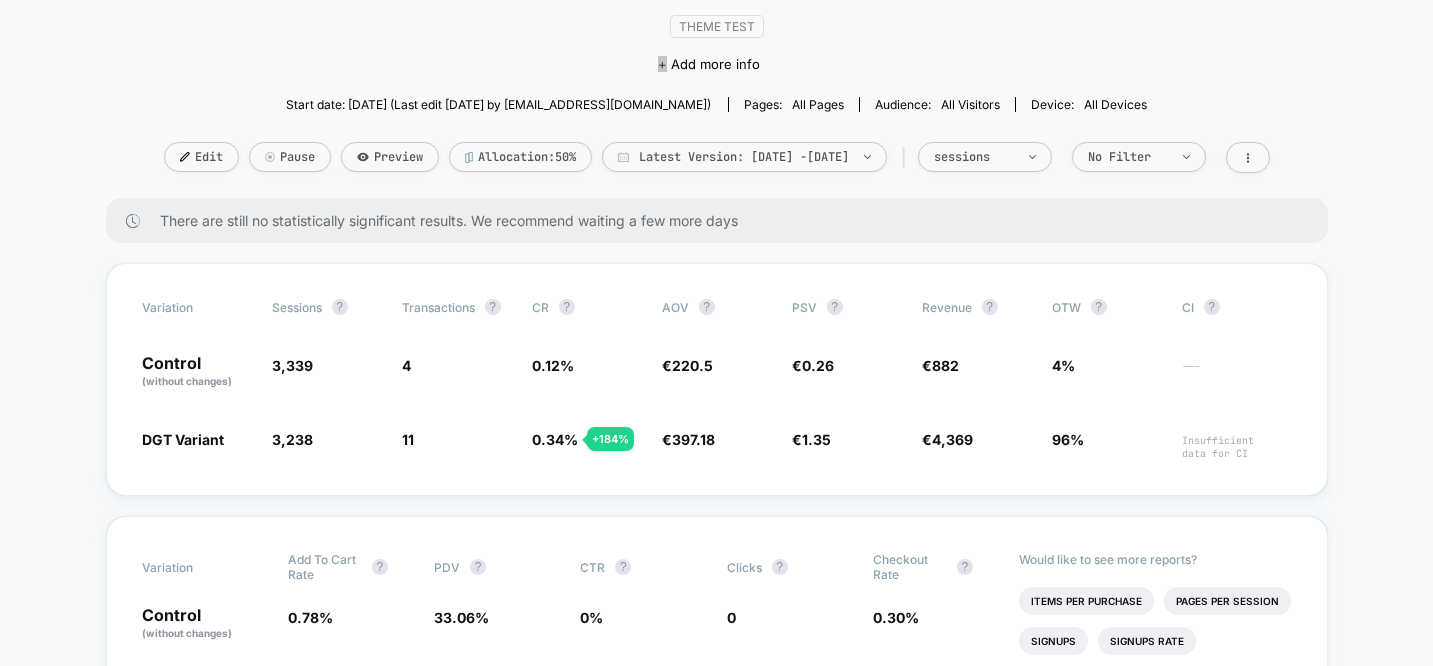 click on "< Back to all live experiences  A/B Test DGT LIVE Theme Test Click to edit experience details + Add more info Start date: 07/07/2025 (Last edit 07/07/2025 by marketing@malo.it) Pages: all pages Audience: All Visitors Device: all devices Edit Pause  Preview Allocation:  50% Latest Version:     Jul 7, 2025    -    Jul 10, 2025 |   sessions   No Filter" at bounding box center [717, 63] 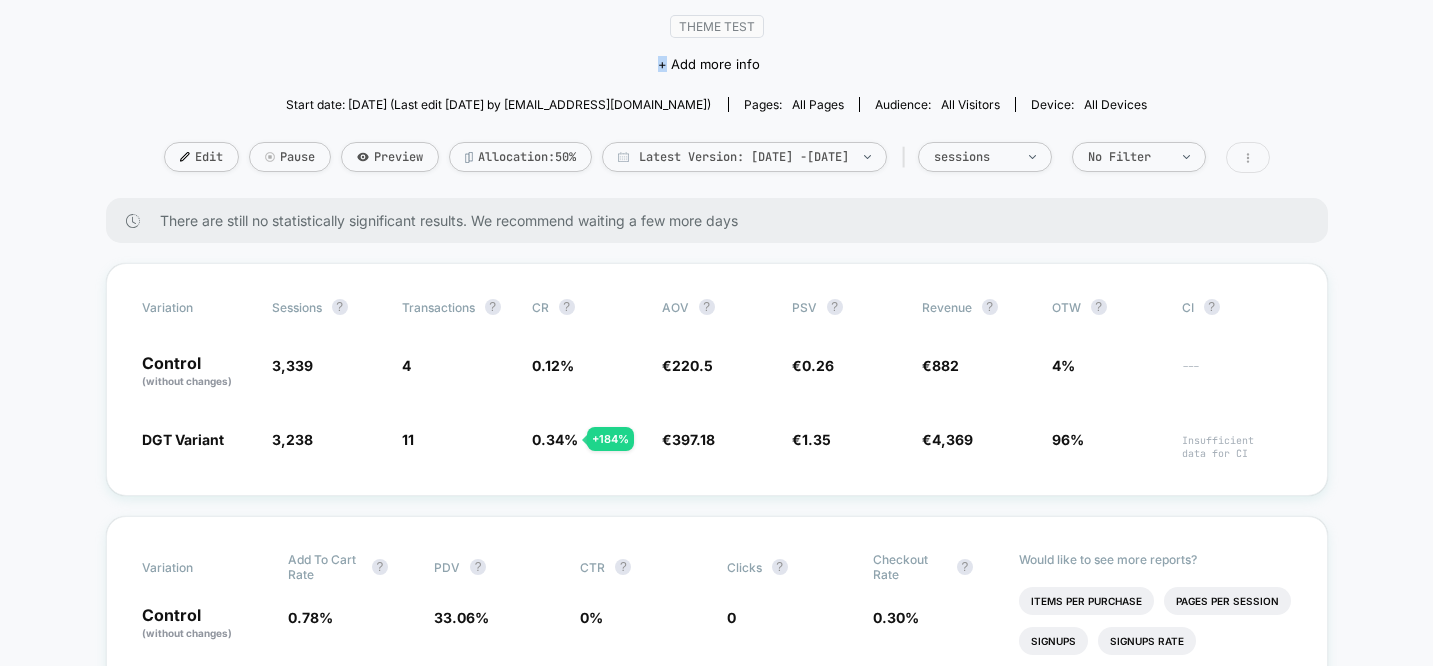 click at bounding box center [1248, 157] 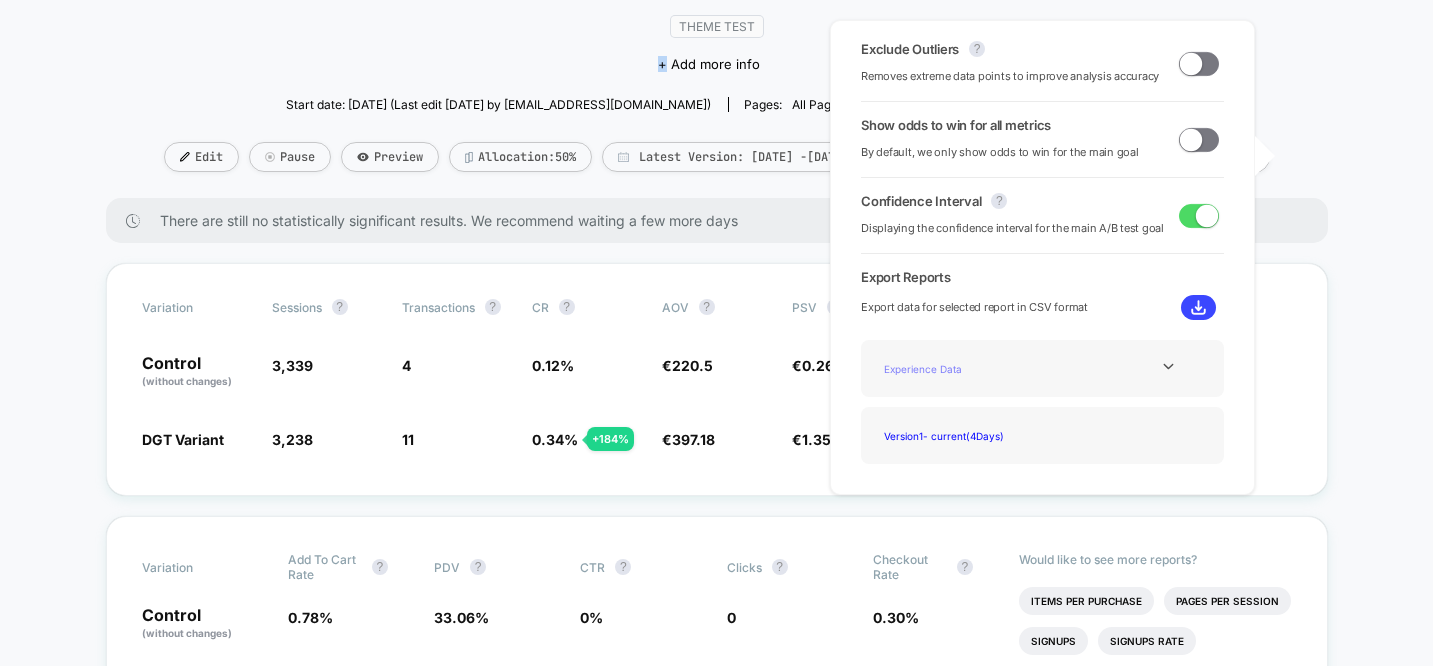 click on "Experience Data" at bounding box center [956, 368] 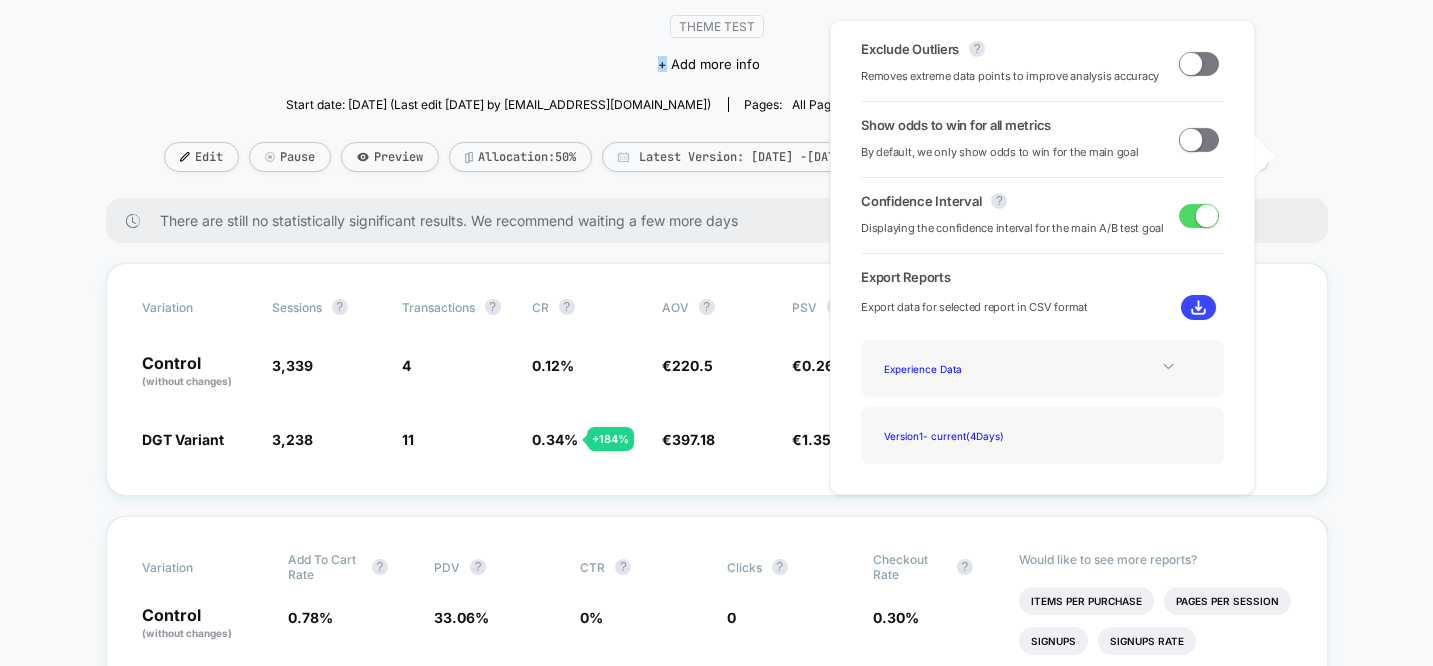 click at bounding box center [1168, 366] 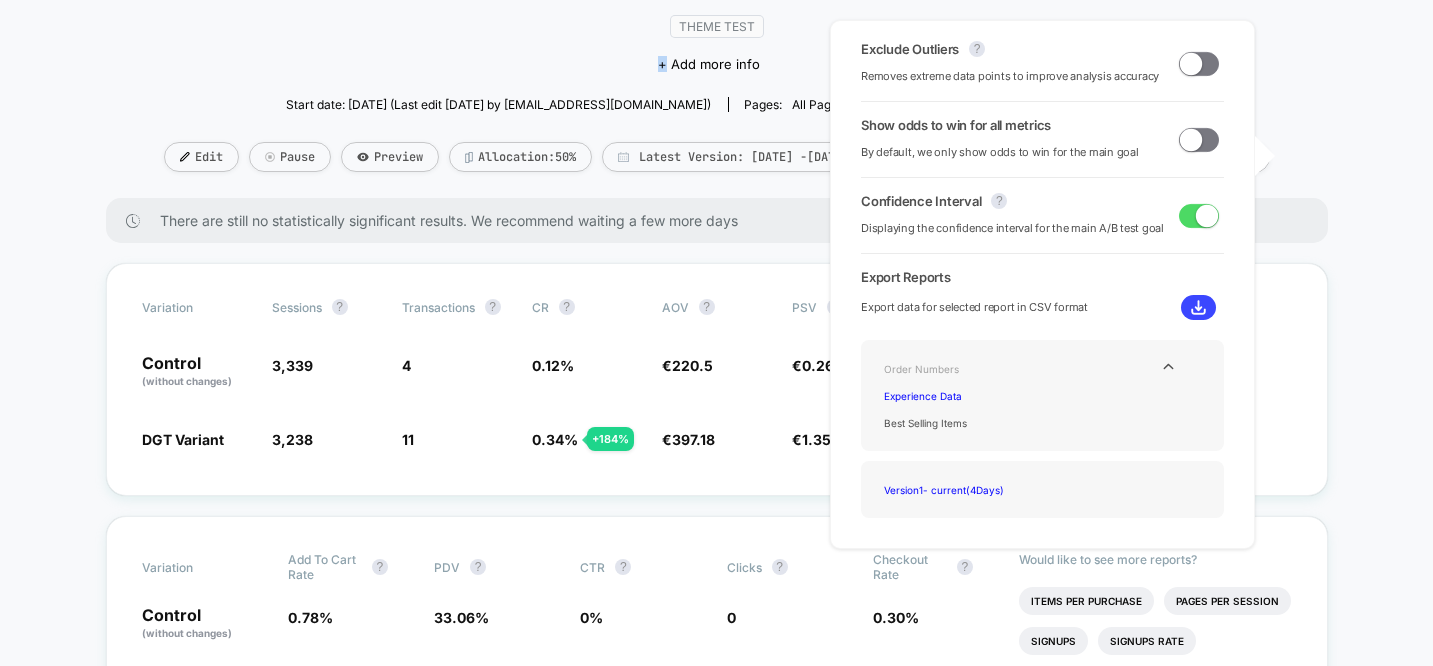 click on "Order Numbers" at bounding box center (956, 368) 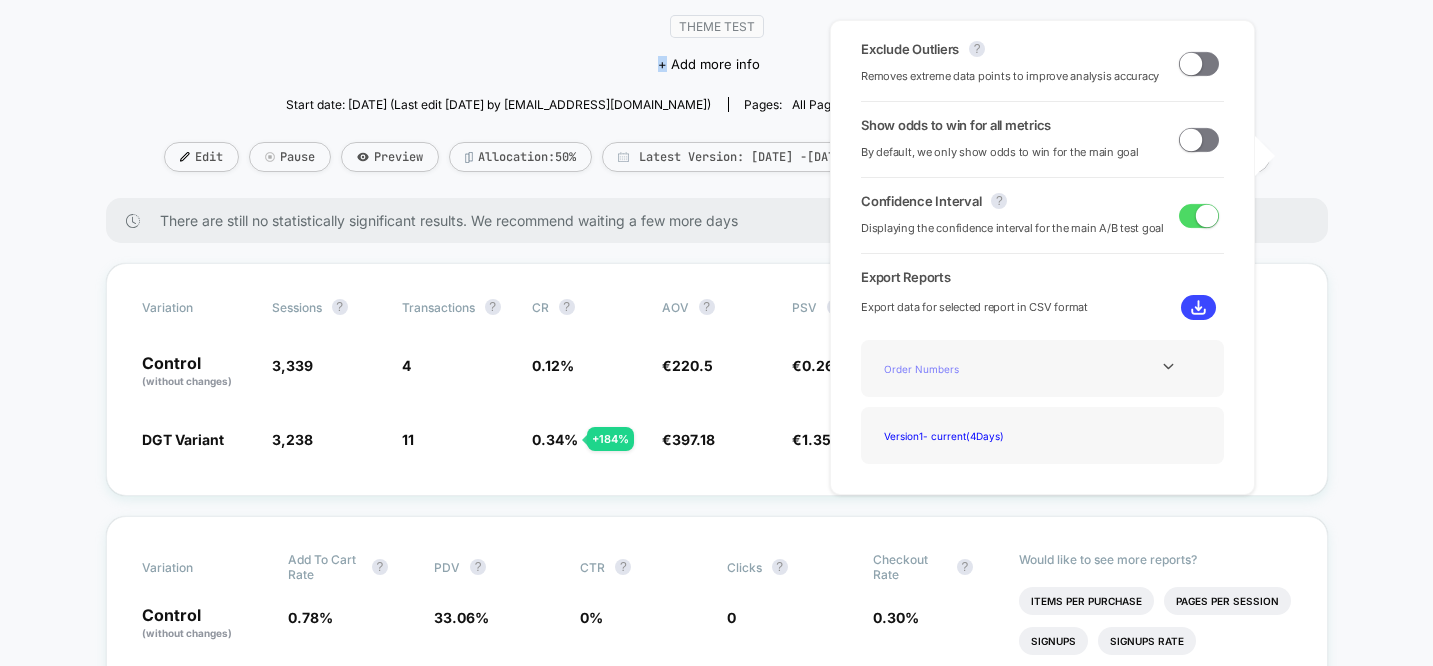 click on "Order Numbers" at bounding box center (956, 368) 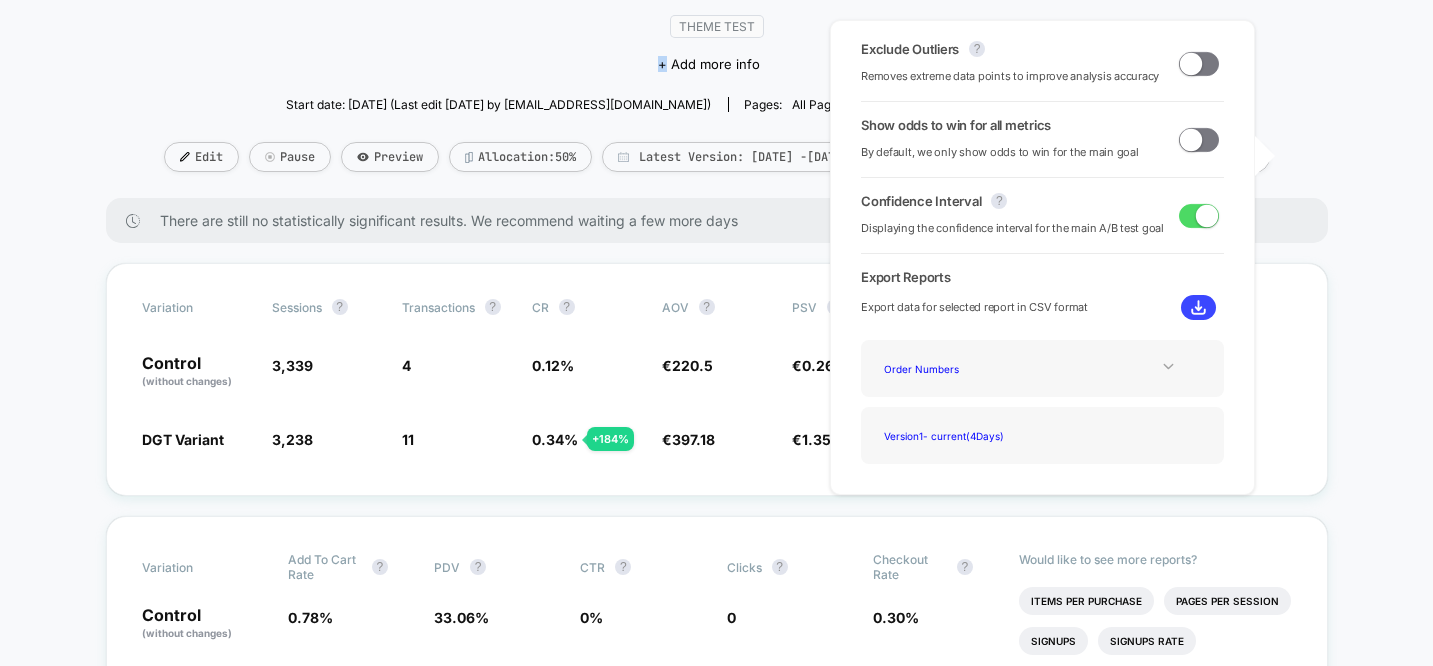 click at bounding box center [1168, 366] 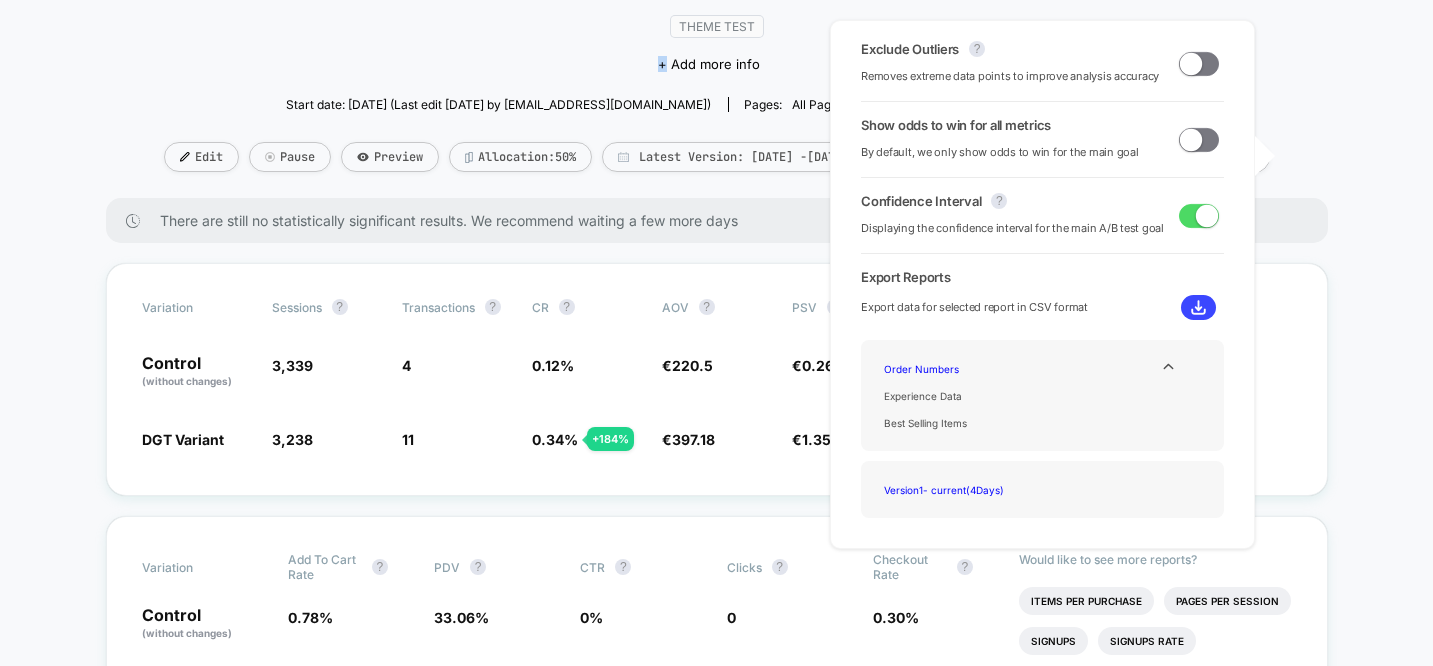 click on "Exclude Outliers ? Removes extreme data points to improve analysis accuracy Show odds to win for all metrics By default, we only show odds to win for the main goal Confidence Interval ? Displaying the confidence interval for the main A/B test goal Export Reports Export data for selected report in CSV format Order Numbers Experience Data Best Selling Items Version  1  -   current   ( 4  Days)" at bounding box center [1042, 284] 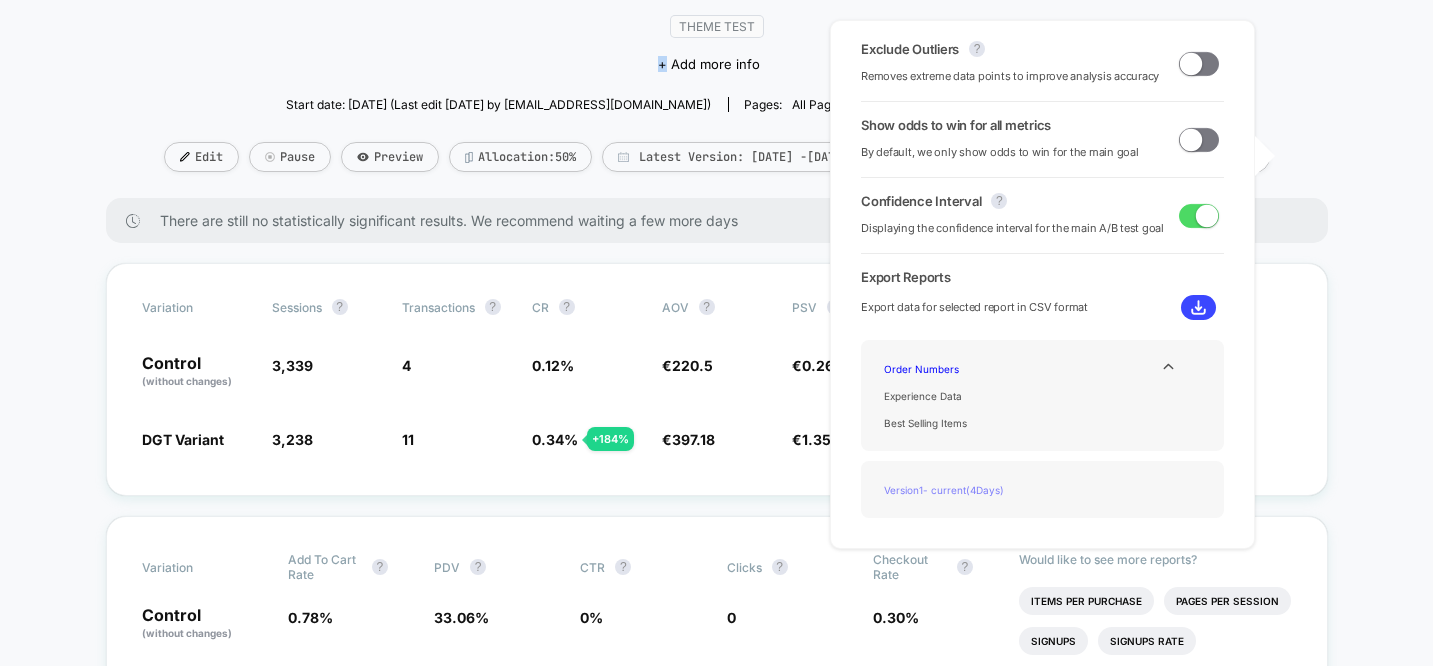 click on "Version  1  -   current   ( 4  Days)" at bounding box center (956, 489) 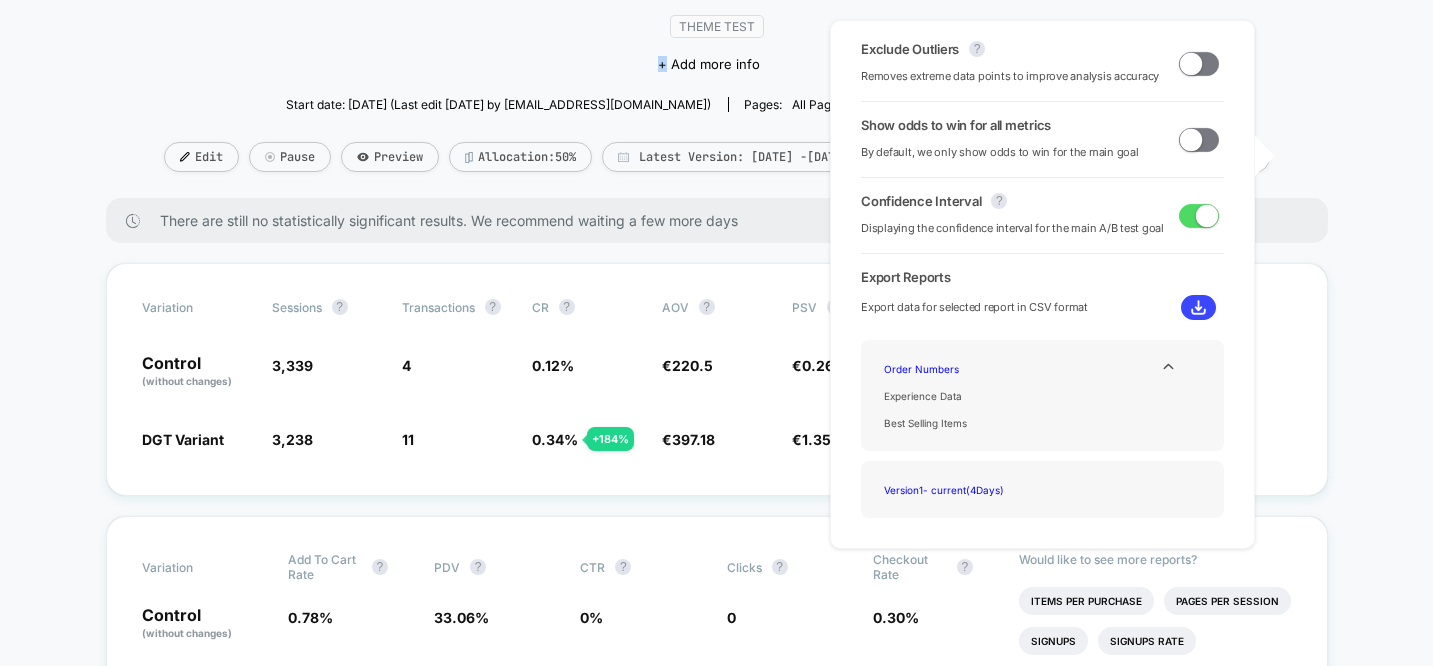 click at bounding box center (1199, 64) 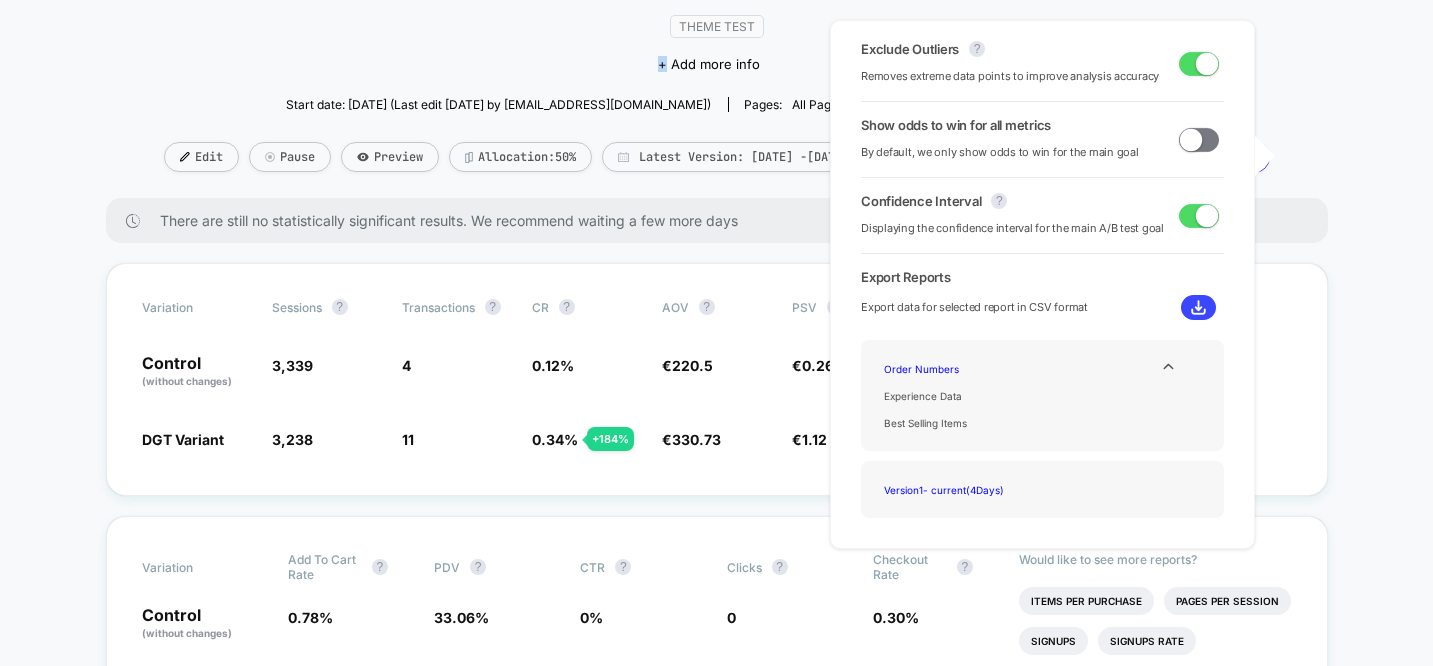 click at bounding box center (1207, 63) 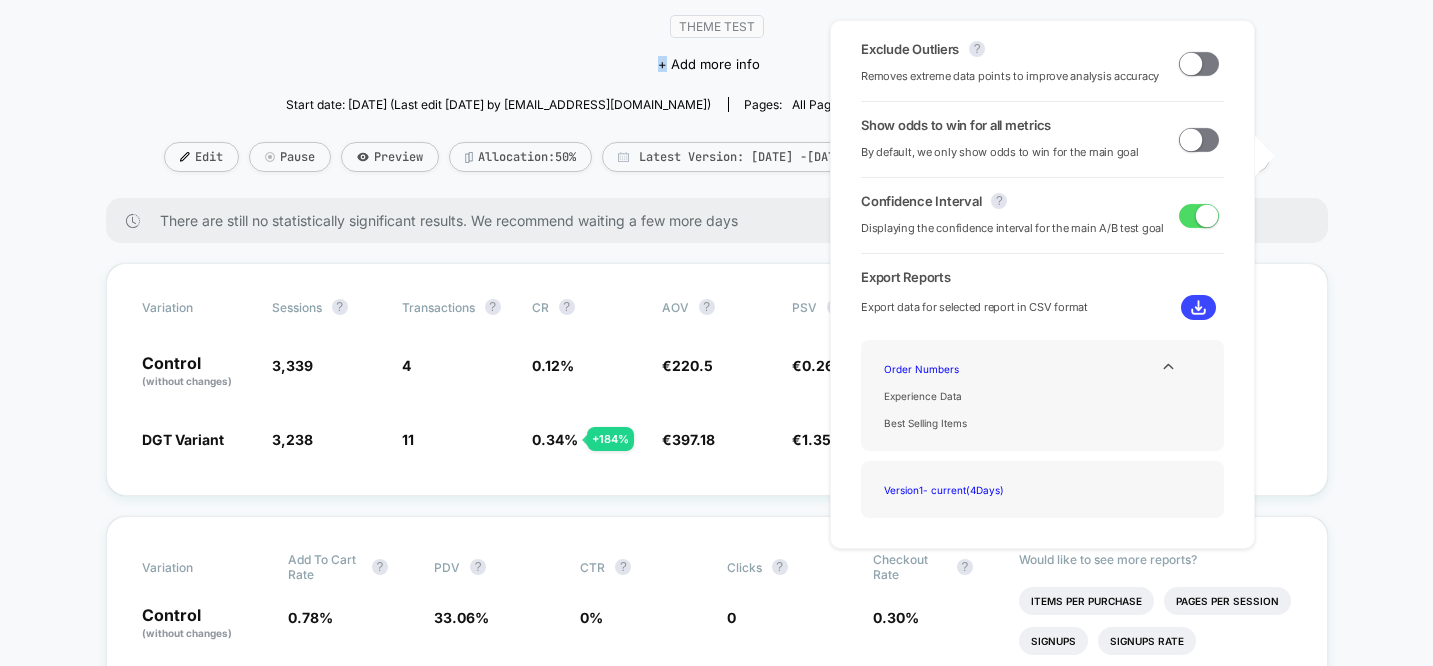 click at bounding box center [1199, 64] 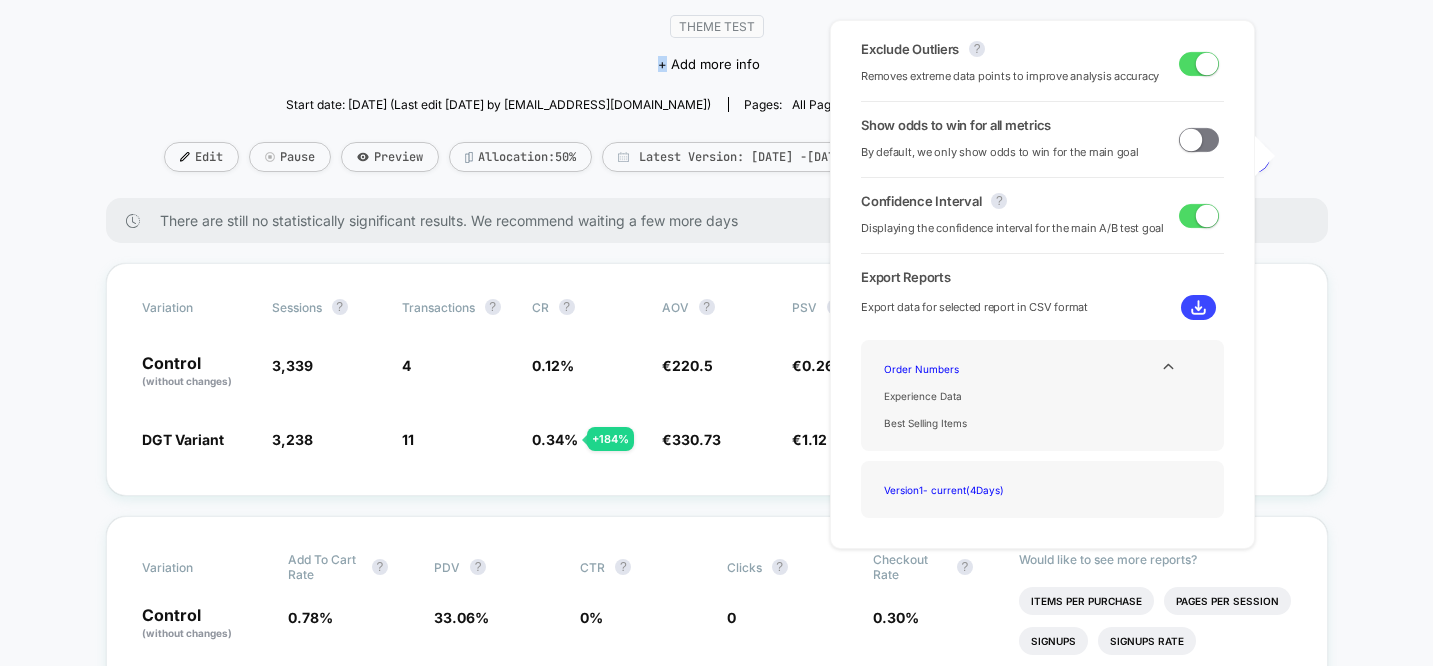click at bounding box center [1207, 63] 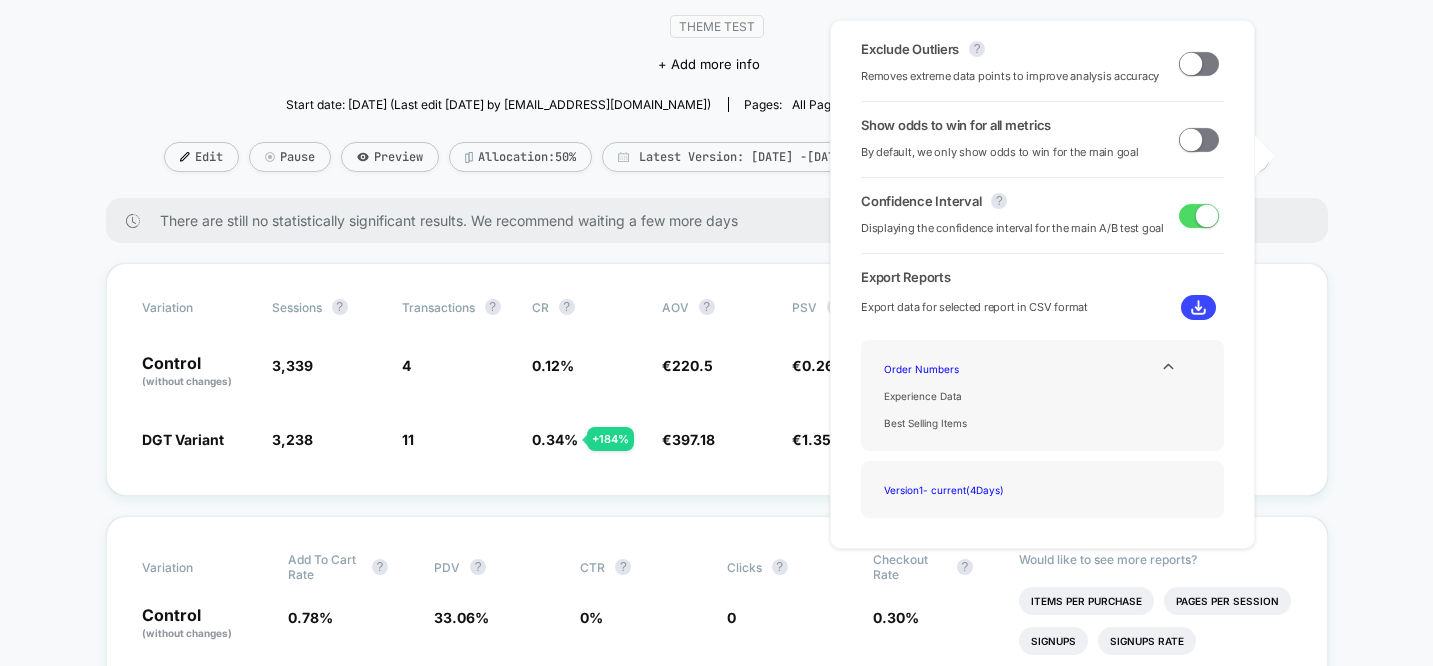 click on "< Back to all live experiences  A/B Test DGT LIVE Theme Test Click to edit experience details + Add more info Start date: 07/07/2025 (Last edit 07/07/2025 by marketing@malo.it) Pages: all pages Audience: All Visitors Device: all devices Edit Pause  Preview Allocation:  50% Latest Version:     Jul 7, 2025    -    Jul 10, 2025 |   sessions   No Filter There are still no statistically significant results. We recommend waiting a few more days Variation Sessions ? Transactions ? CR ? AOV ? PSV ? Revenue ? OTW ? CI ? Control (without changes) 3,339 4 0.12 % € 220.5 € 0.26 € 882 4% --- DGT Variant 3,238 - 3 % 11 + 184 % 0.34 % + 184 % € 397.18 + 80.1 % € 1.35 + 411 % € 4,369 + 411 % 96% Insufficient  data for CI Variation Add To Cart Rate ? PDV ? CTR ? Clicks ? Checkout Rate ? Control (without changes) 0.78 % 33.06 % 0 % 0 0.30 % DGT Variant 1.82 % + 134 % 34.56 % + 4.5 % 0 % 0 0.53 % + 75.3 % Would like to see more reports? Items Per Purchase Pages Per Session Signups Signups Rate Avg Session Duration ?" at bounding box center (716, 3582) 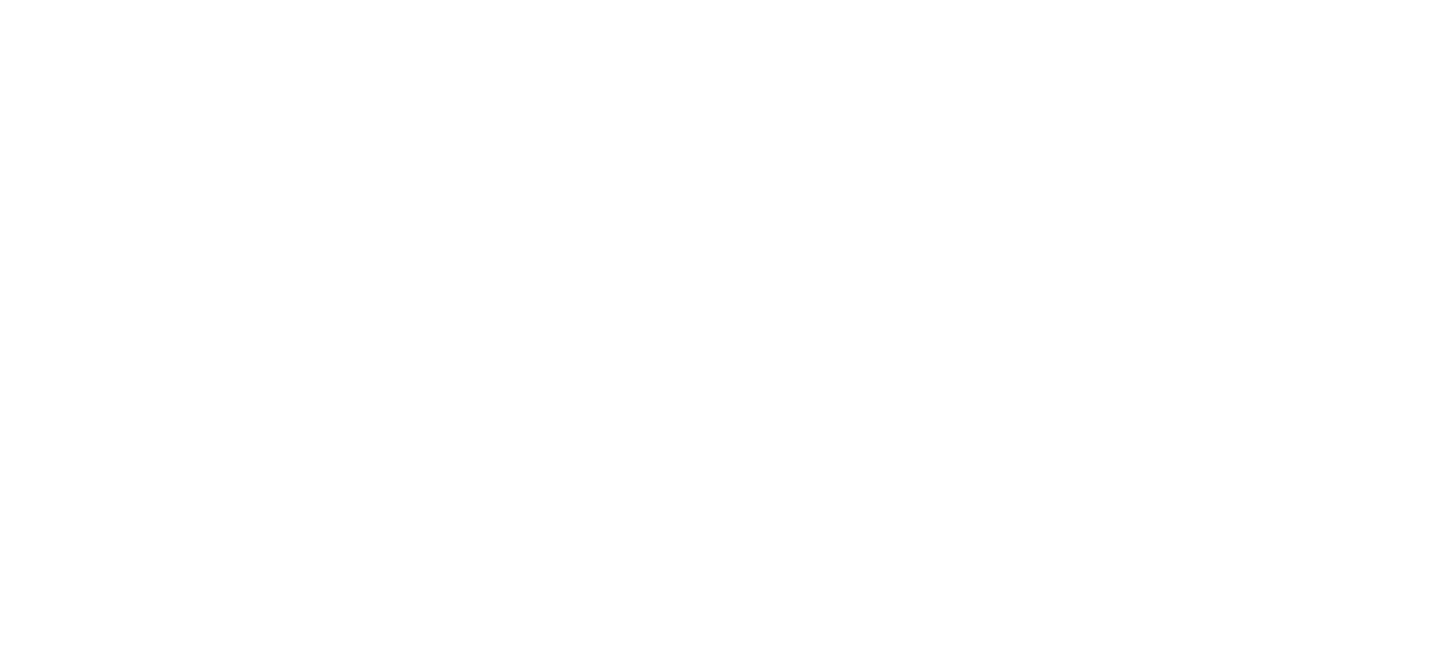 scroll, scrollTop: 0, scrollLeft: 0, axis: both 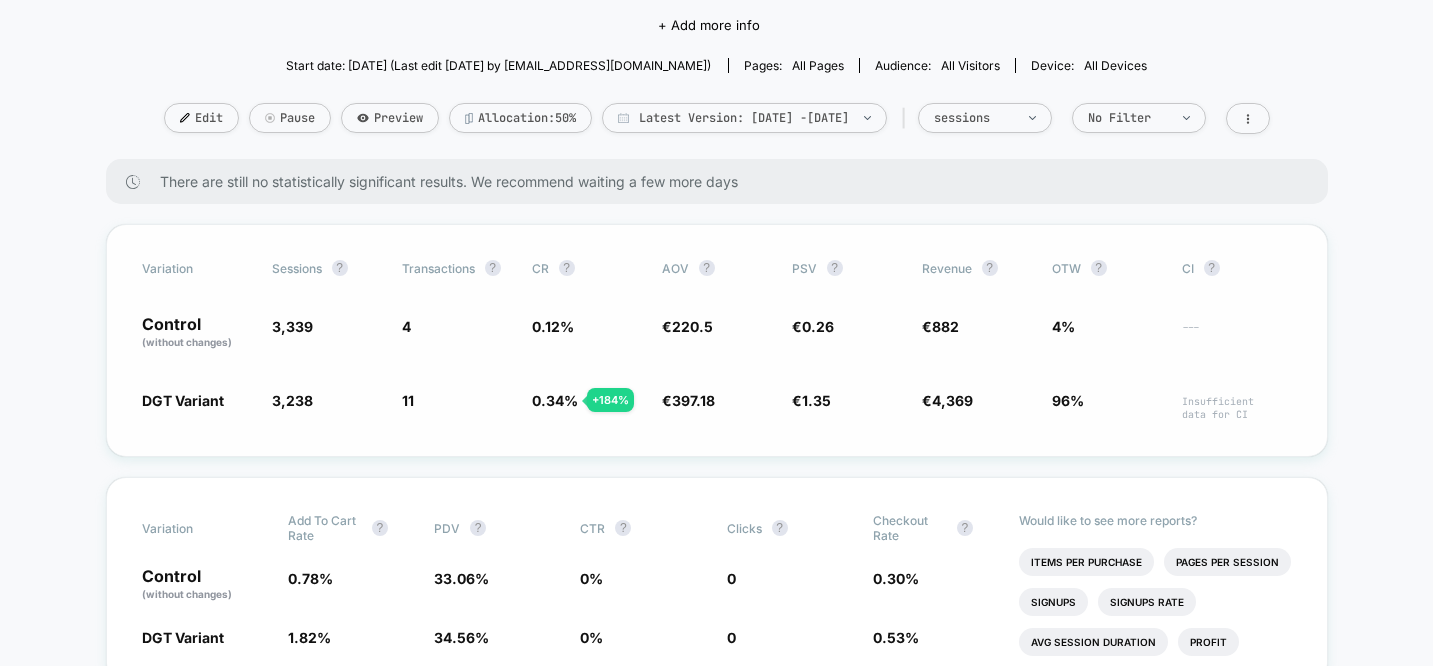 drag, startPoint x: 266, startPoint y: 320, endPoint x: 322, endPoint y: 426, distance: 119.88328 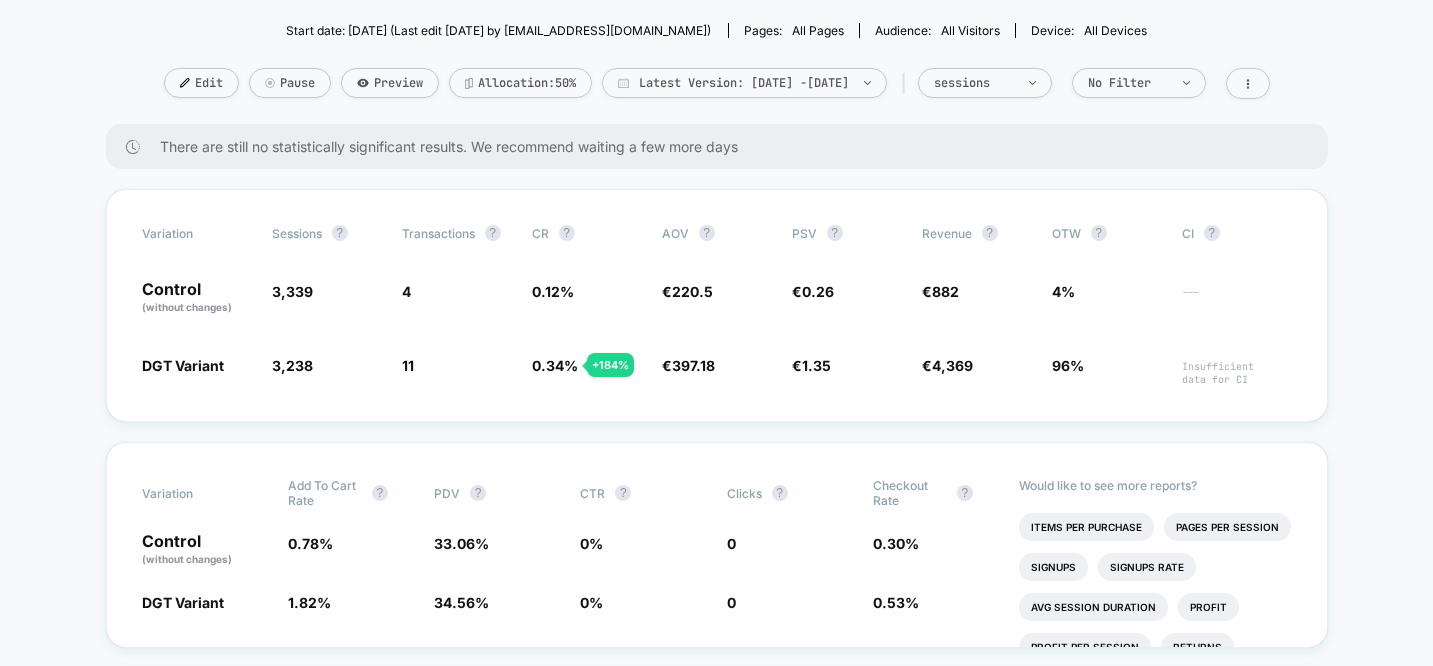 scroll, scrollTop: 249, scrollLeft: 0, axis: vertical 